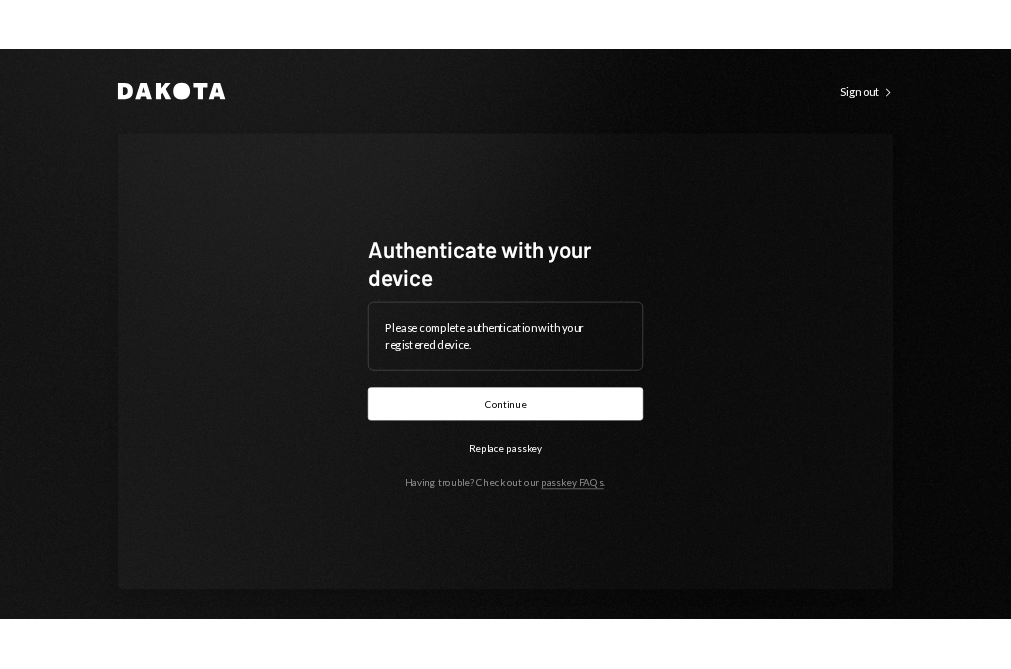 scroll, scrollTop: 0, scrollLeft: 0, axis: both 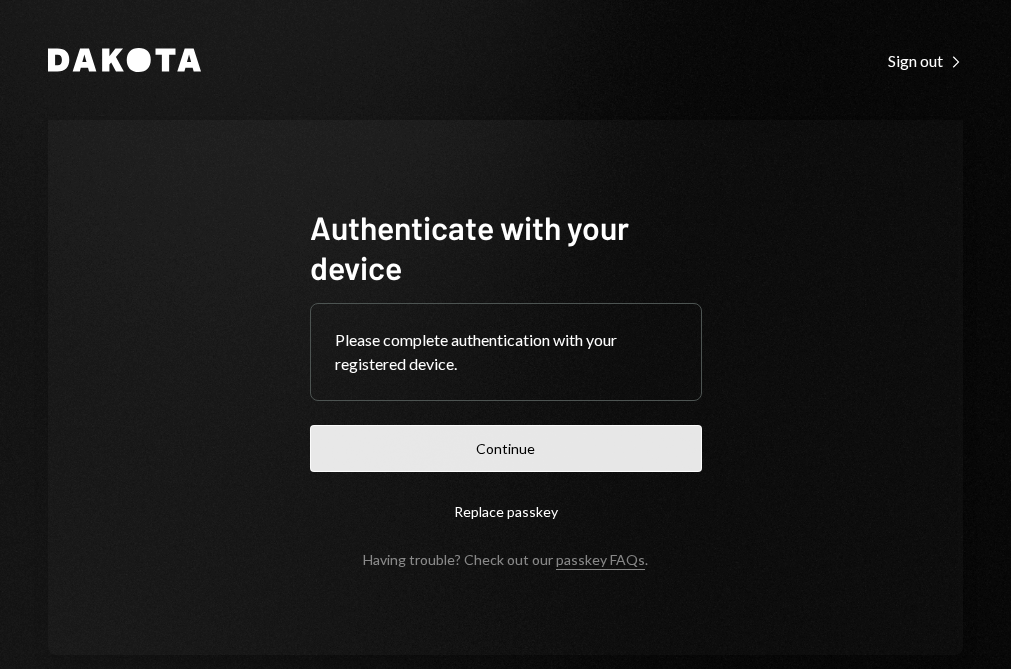 click on "Continue" at bounding box center (506, 448) 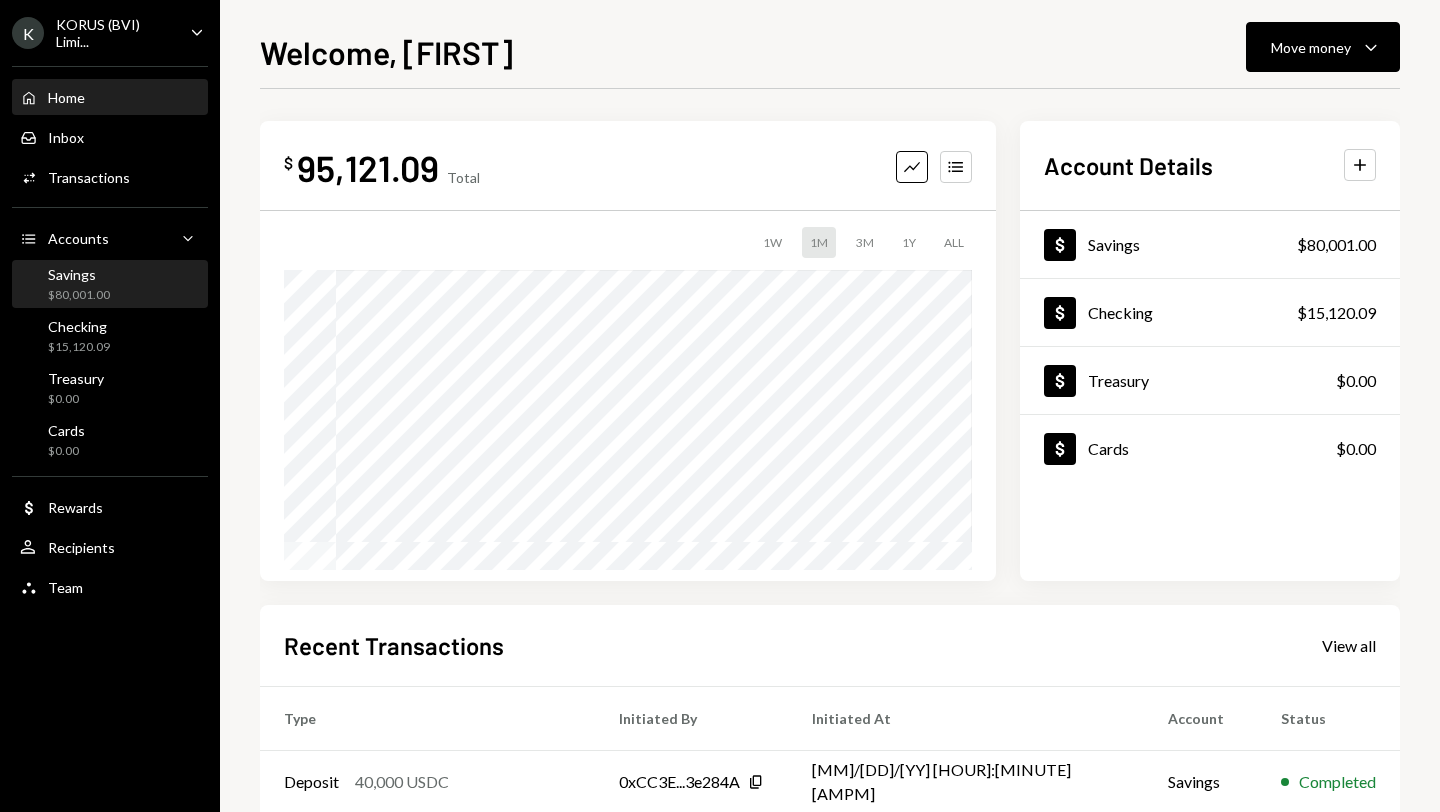 click on "Savings $80,001.00" at bounding box center (110, 285) 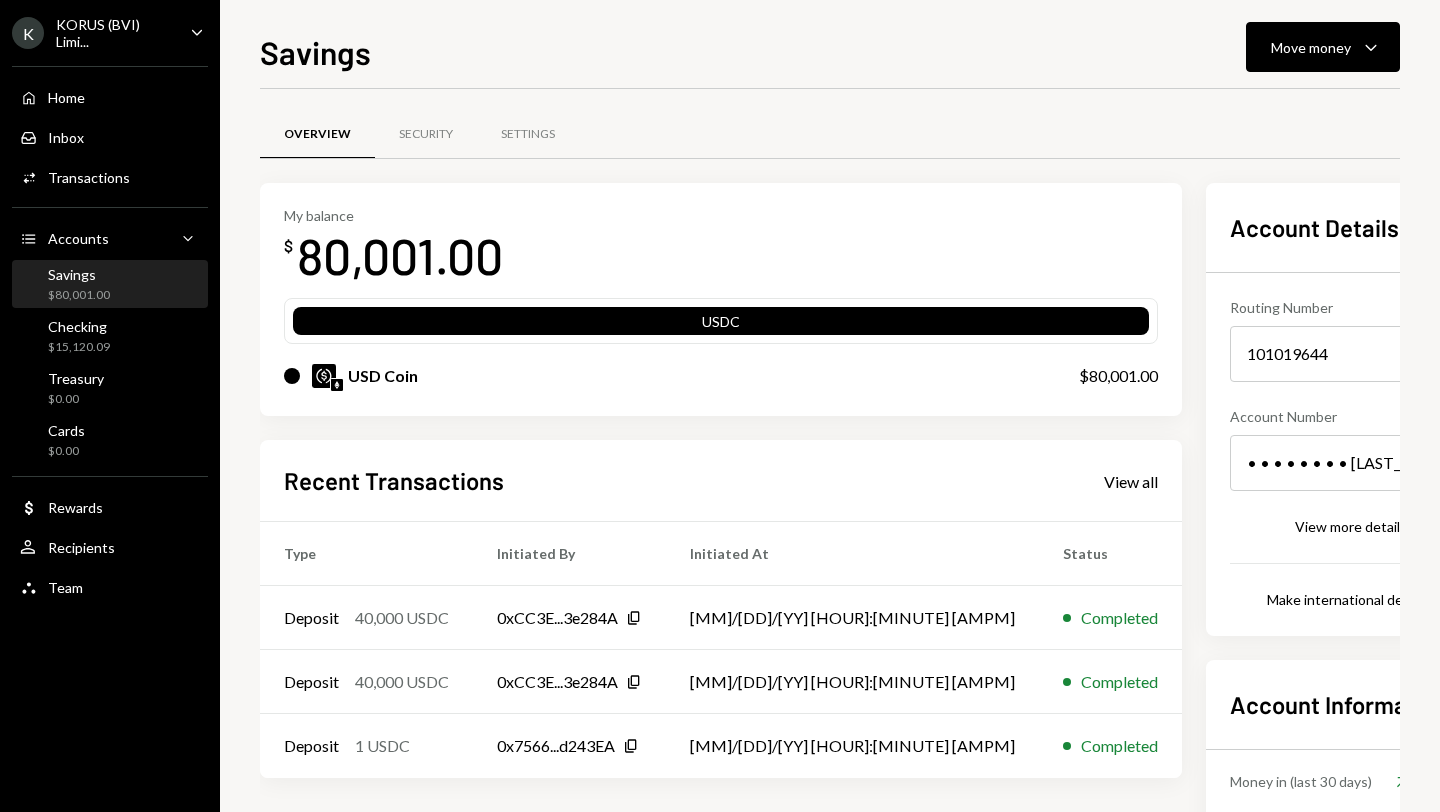 click on "KORUS (BVI) Limi..." at bounding box center [115, 33] 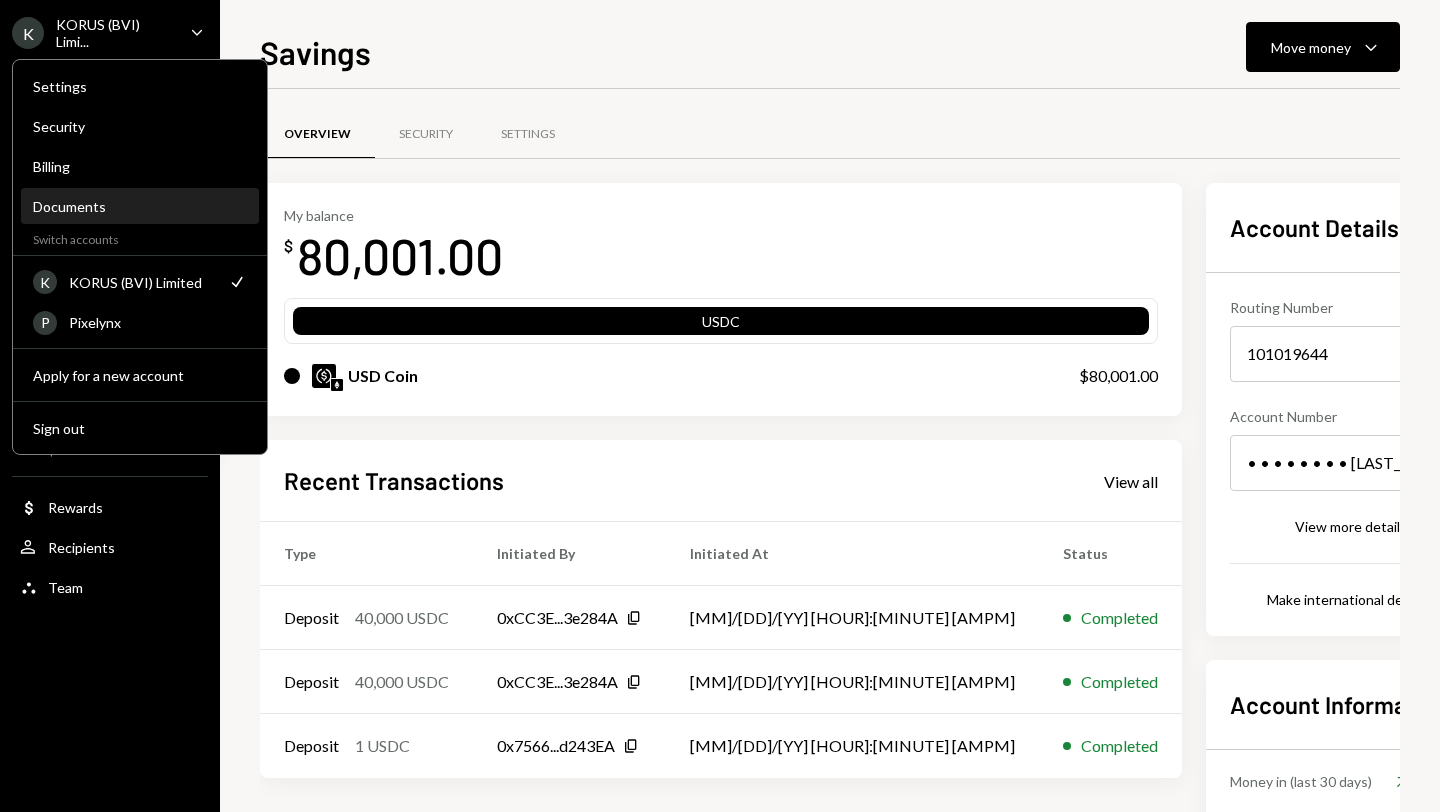 click on "Documents" at bounding box center [140, 206] 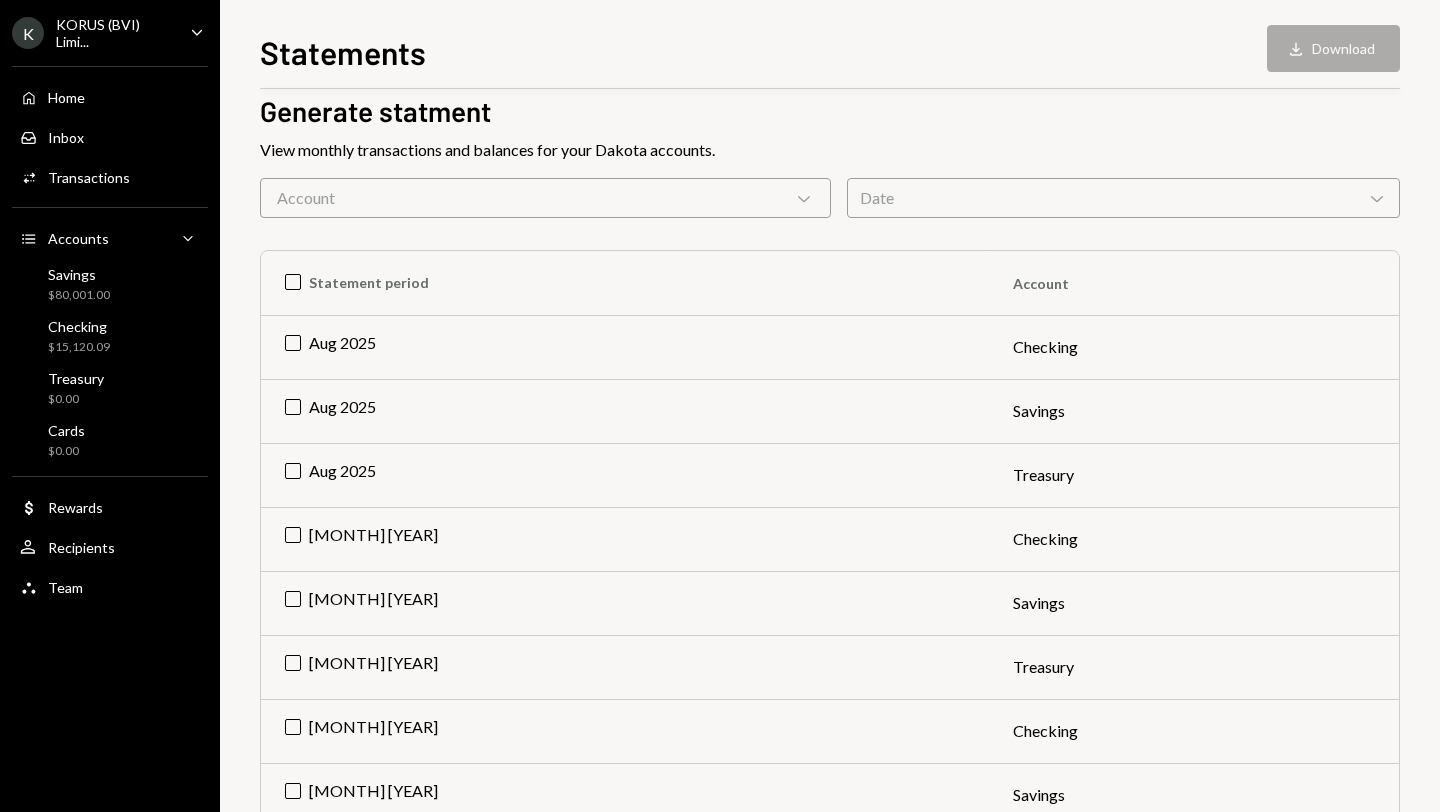 scroll, scrollTop: 0, scrollLeft: 0, axis: both 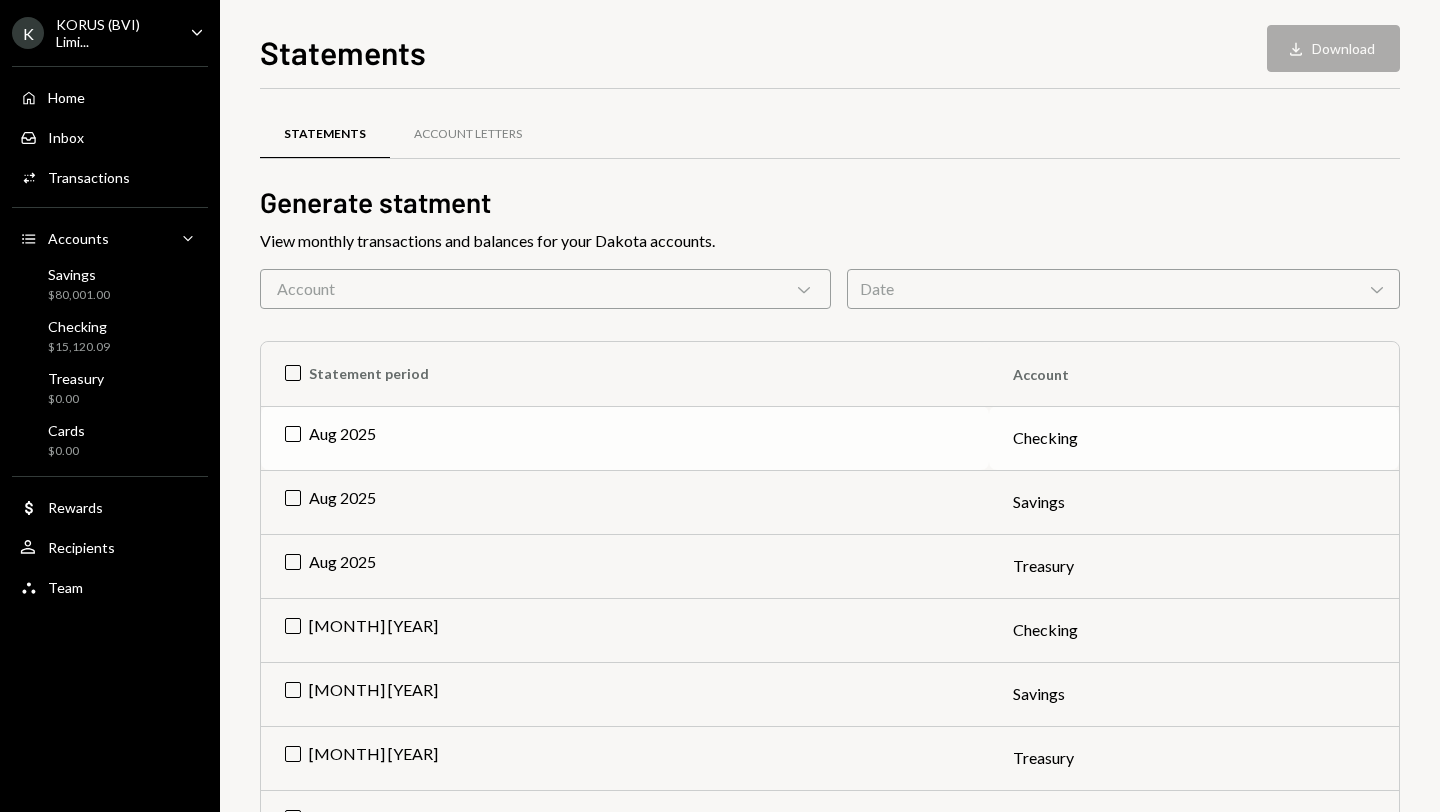 click on "Aug 2025" at bounding box center (625, 438) 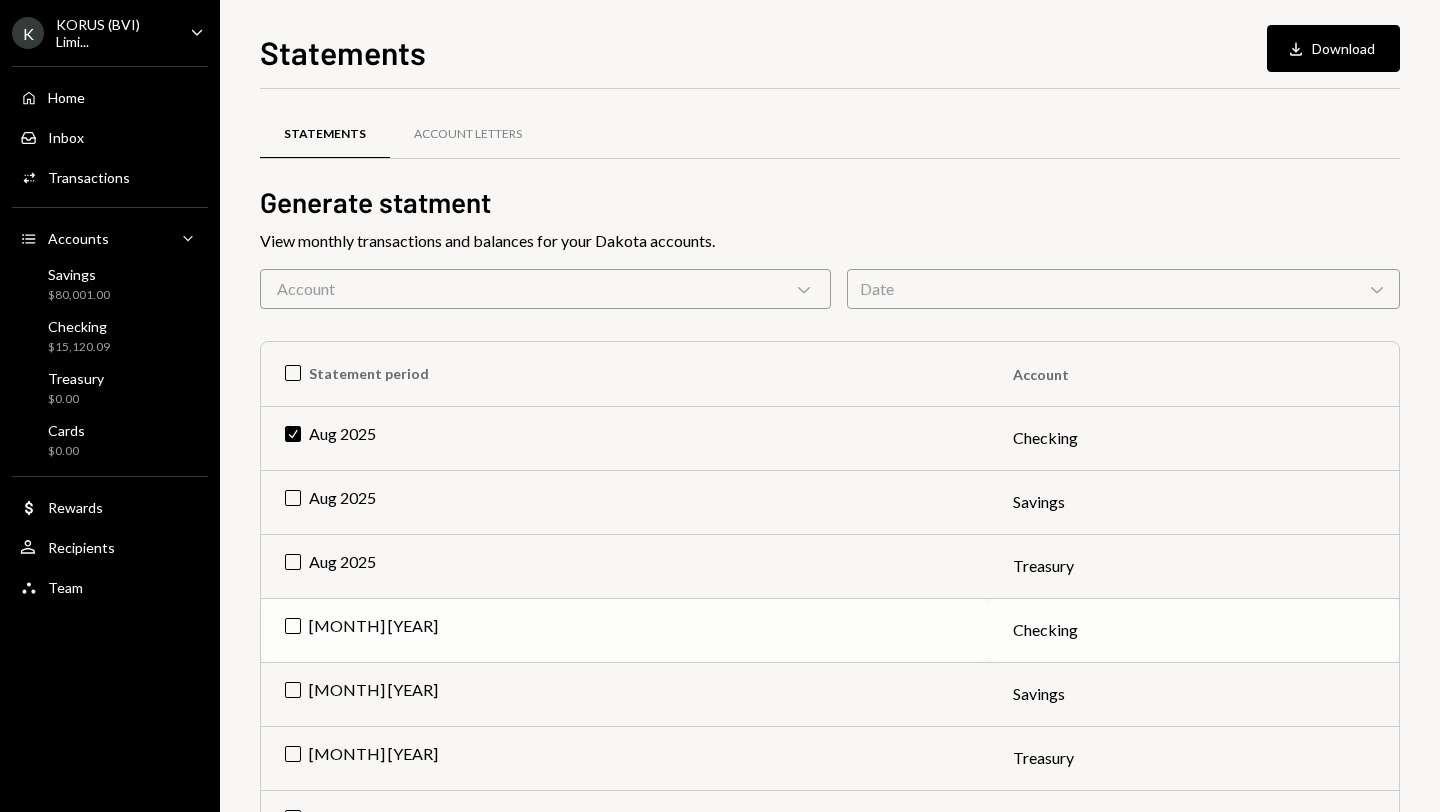 click on "[MONTH] [YEAR]" at bounding box center [625, 630] 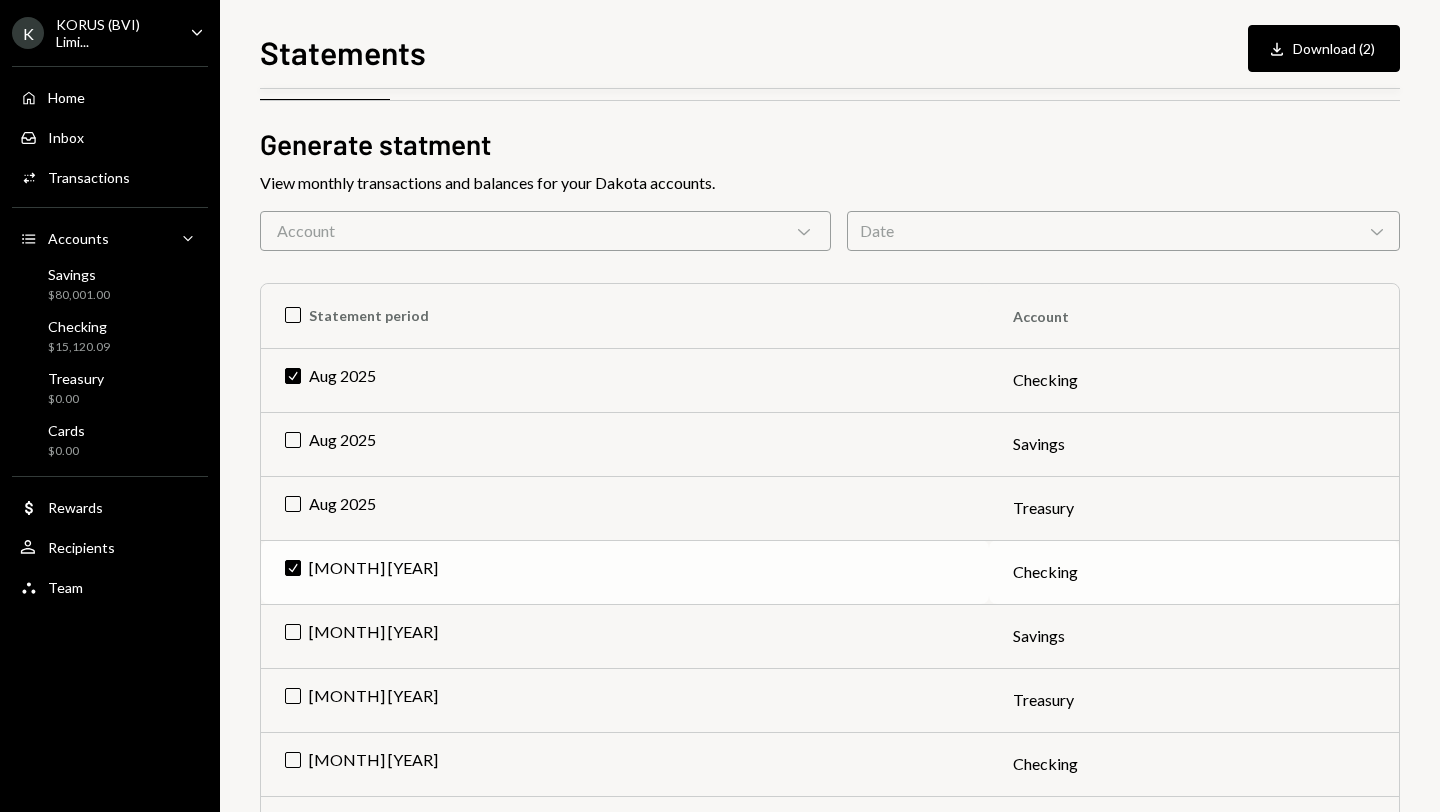 scroll, scrollTop: 144, scrollLeft: 0, axis: vertical 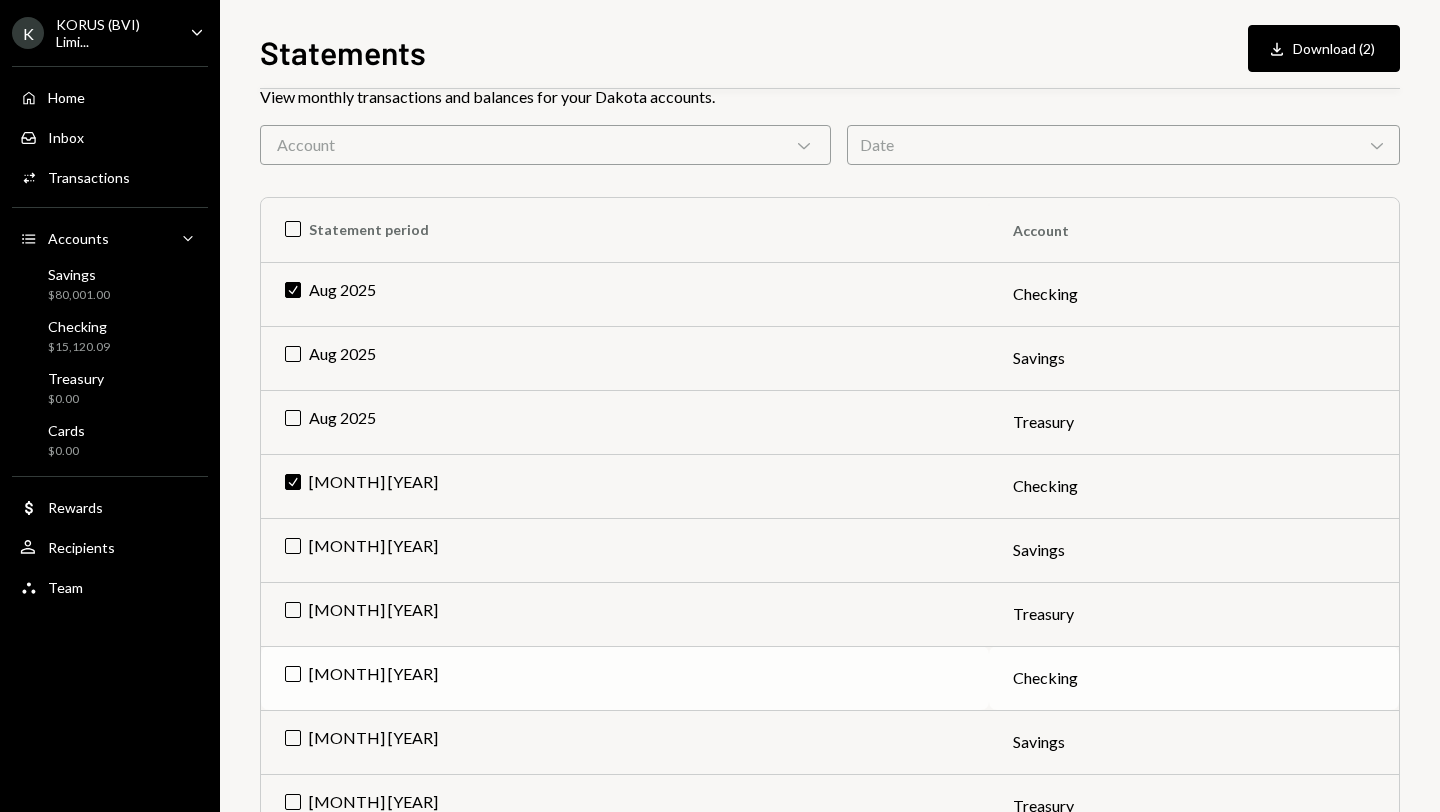 click on "[MONTH] [YEAR]" at bounding box center [625, 678] 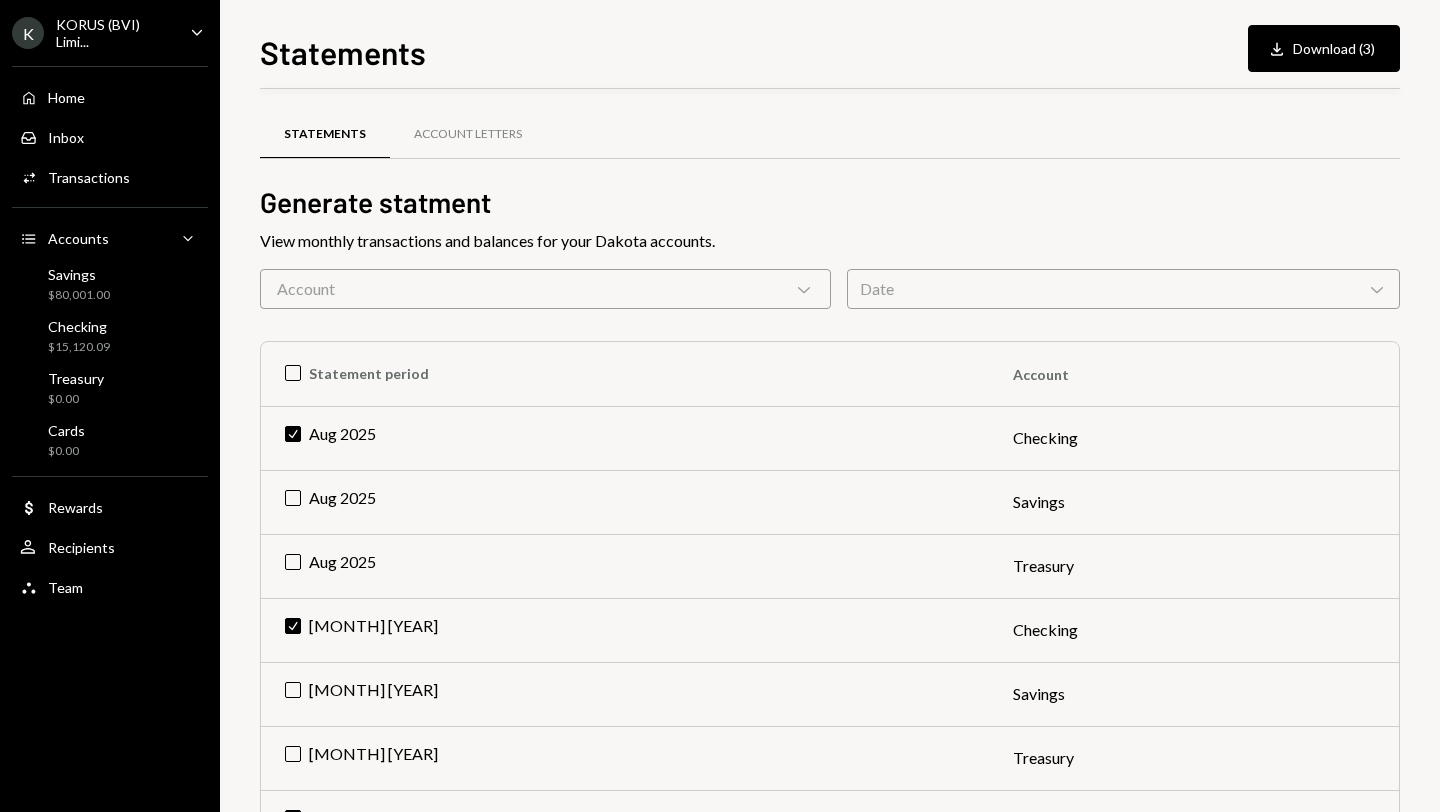 scroll, scrollTop: 190, scrollLeft: 0, axis: vertical 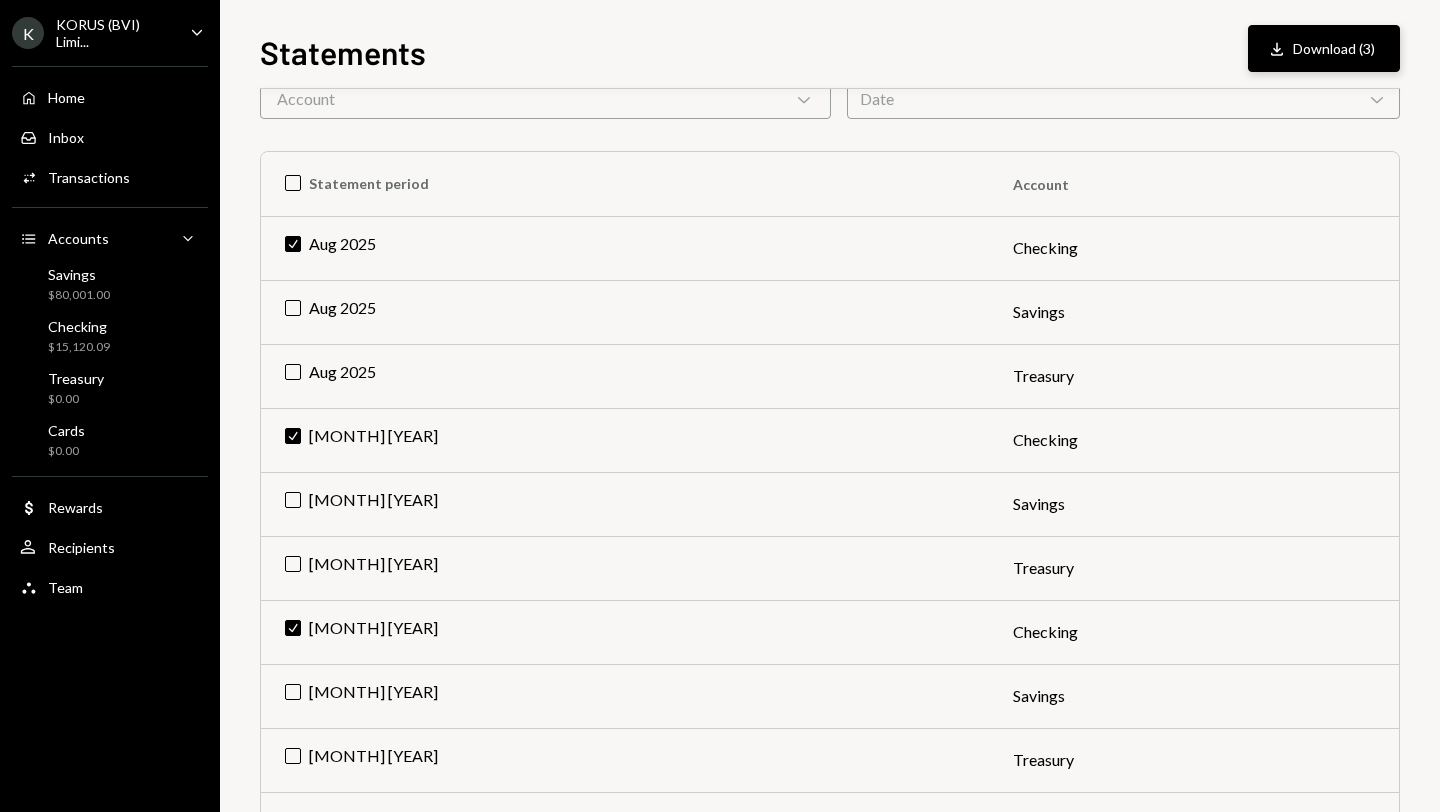 click on "Download" at bounding box center (1280, 49) 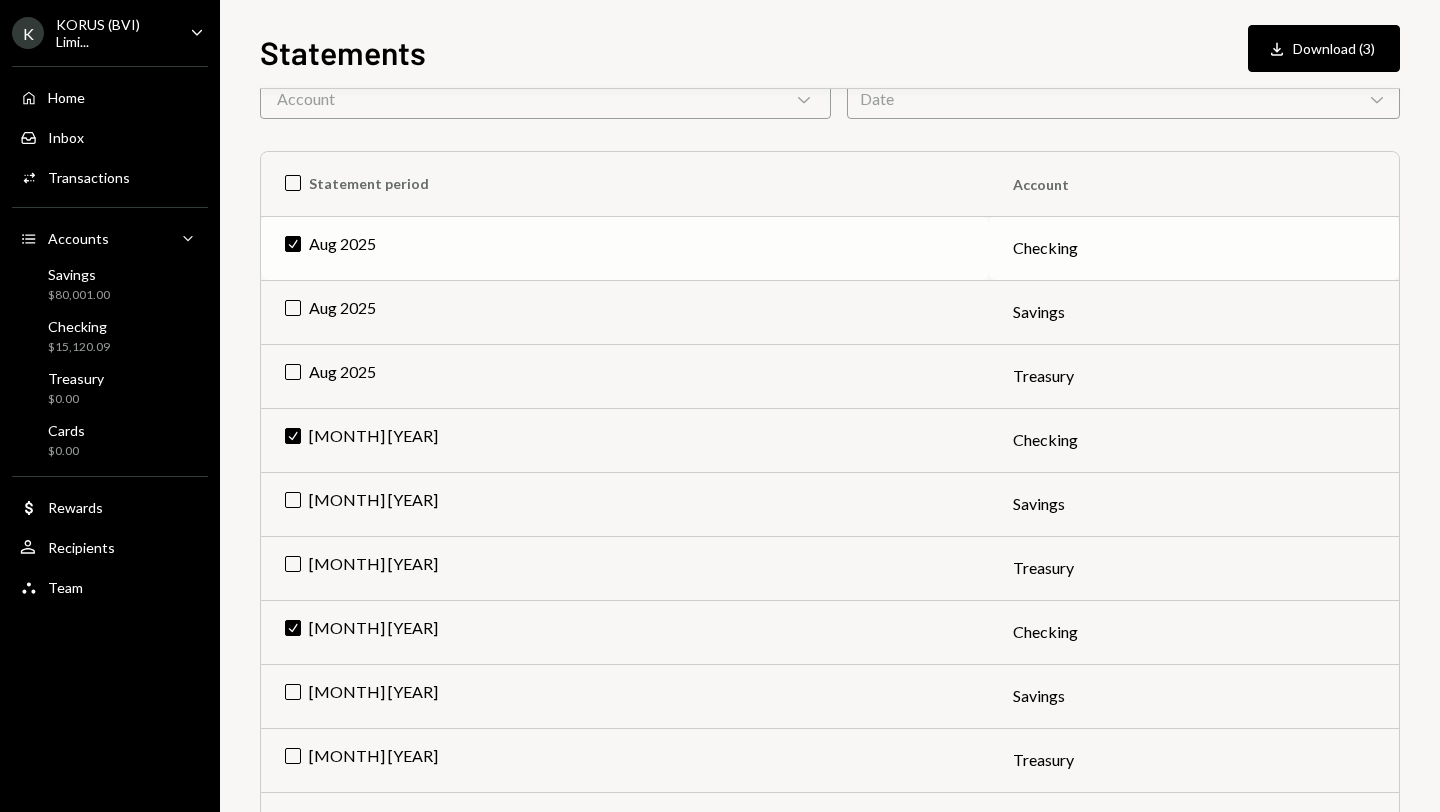 click on "Check [MONTH] [YEAR]" at bounding box center (625, 248) 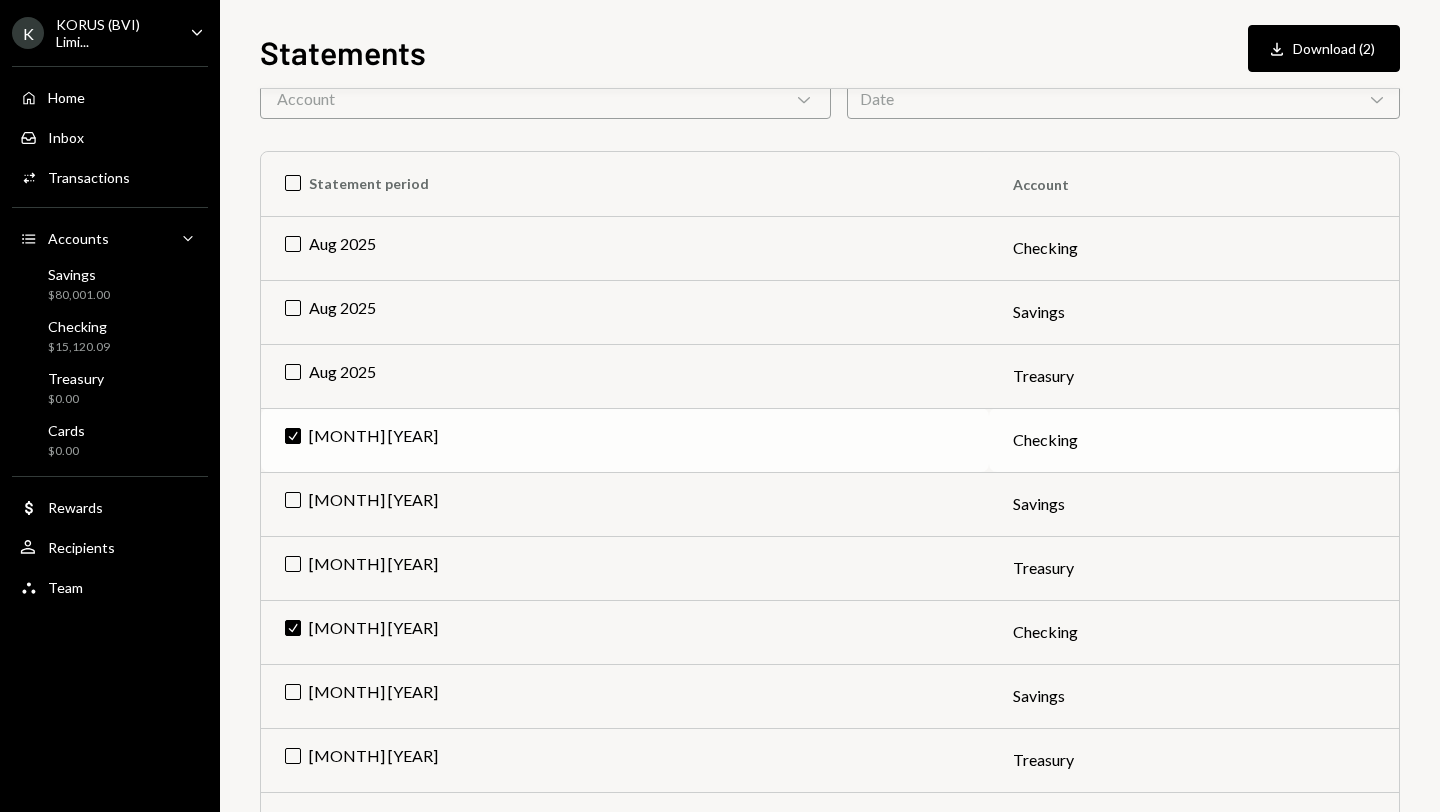 click on "Check [MONTH] [YEAR]" at bounding box center (625, 440) 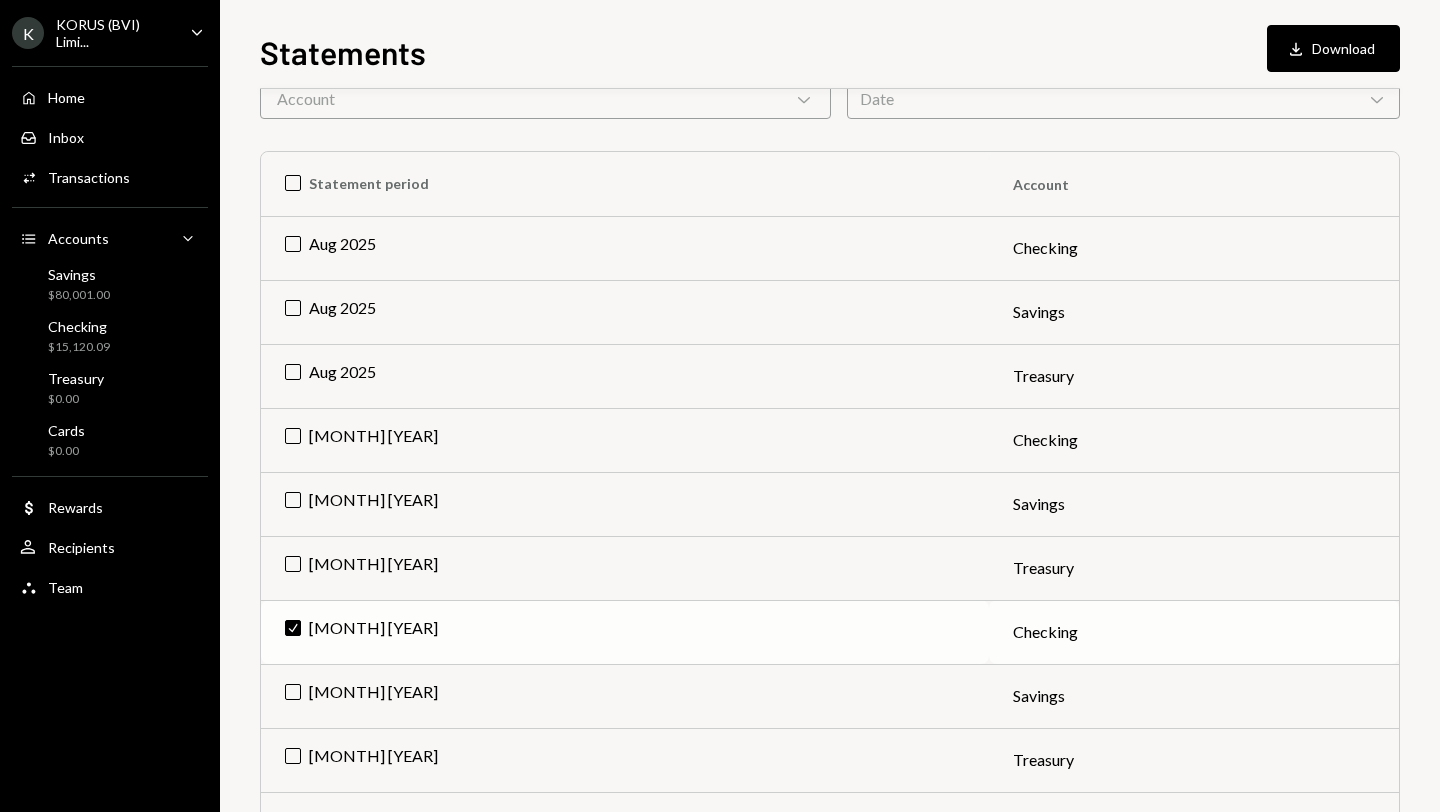 click on "Check [MONTH] [YEAR]" at bounding box center [625, 632] 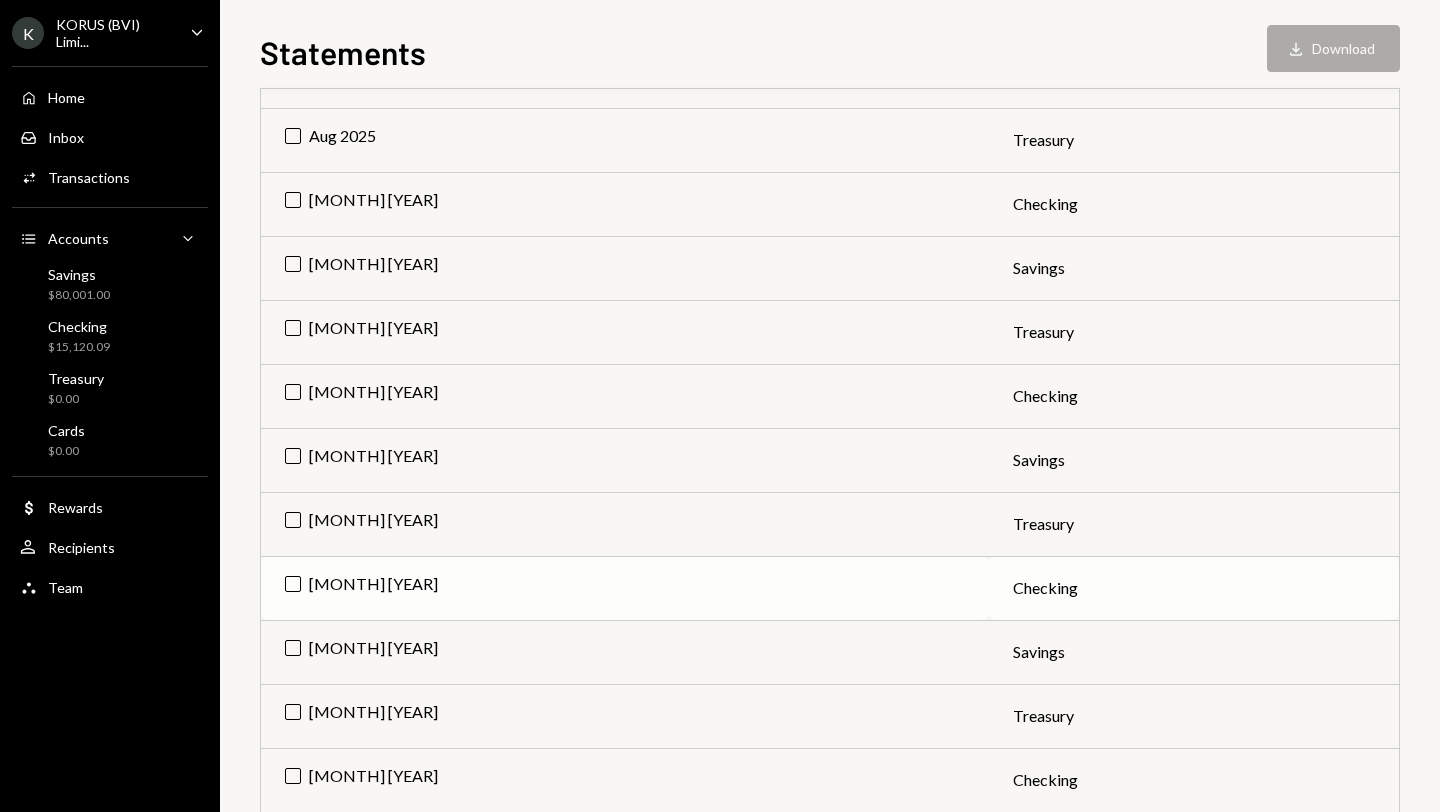 scroll, scrollTop: 442, scrollLeft: 0, axis: vertical 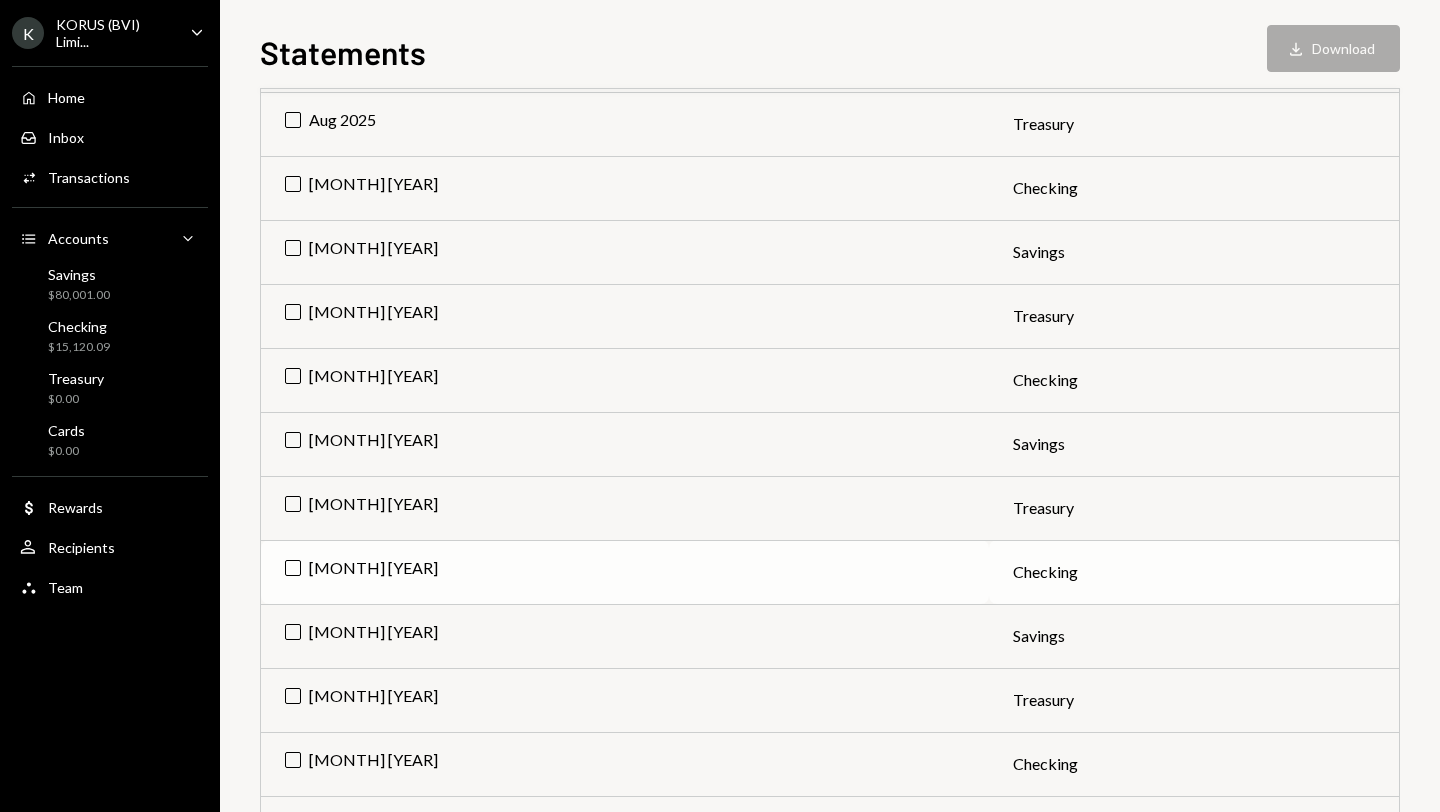 click on "[MONTH] [YEAR]" at bounding box center (625, 572) 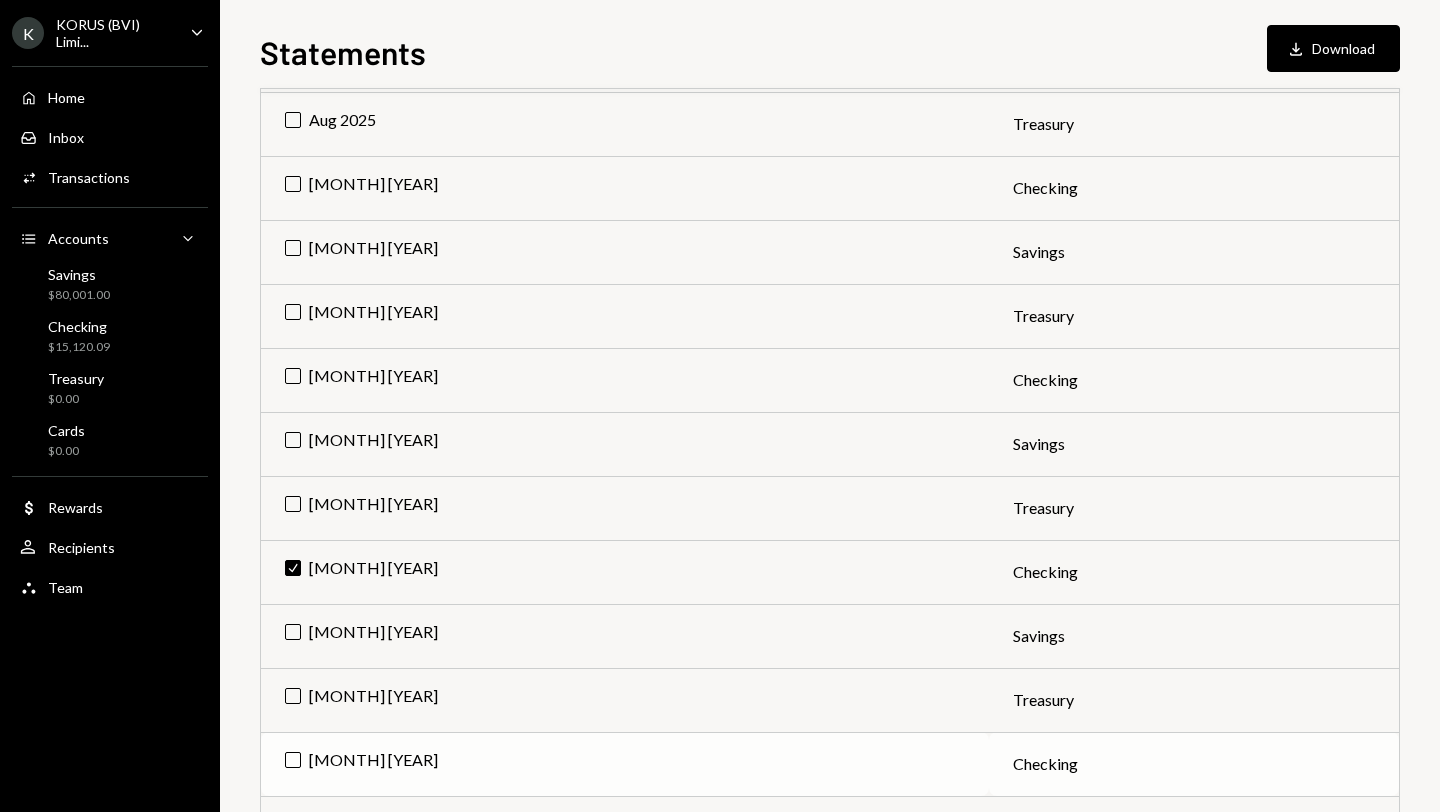 click on "[MONTH] [YEAR]" at bounding box center [625, 764] 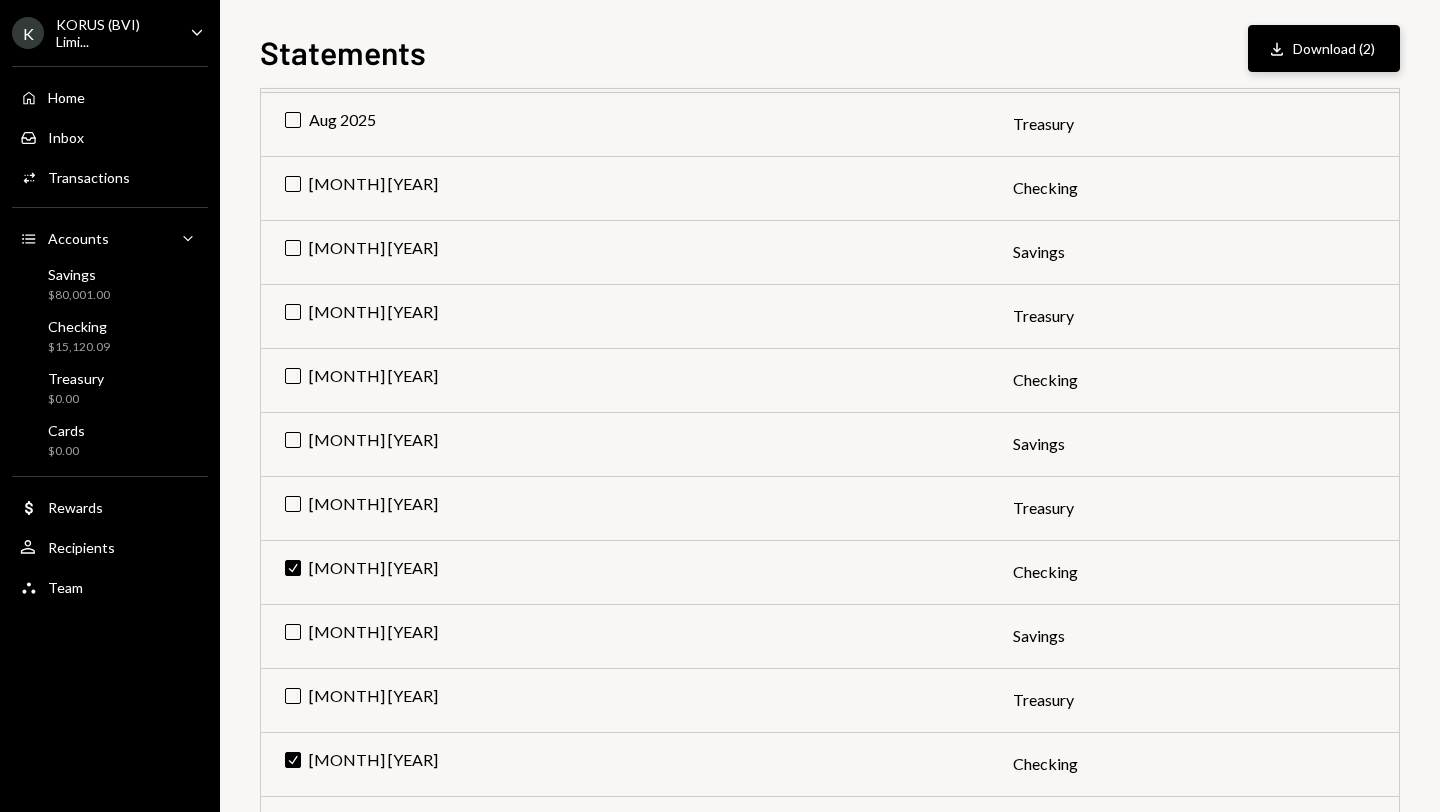 click on "Download Download   ([NUMBER])" at bounding box center [1324, 48] 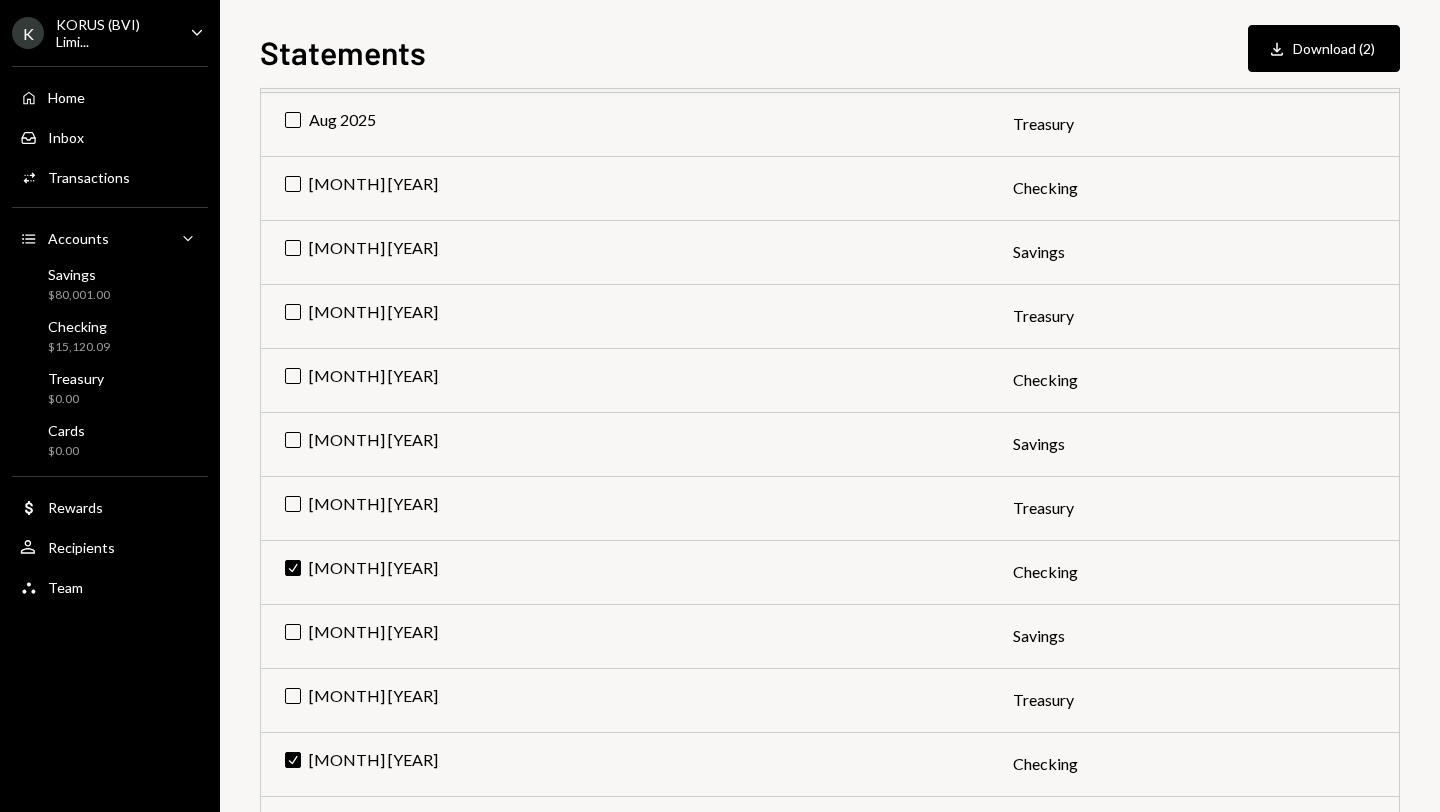 click on "Home Home Inbox Inbox Activities Transactions Accounts Accounts Caret Down Savings $80,001.00 Checking $15,120.09 Treasury $0.00 Cards $0.00 Dollar Rewards User Recipients Team Team" at bounding box center (110, 331) 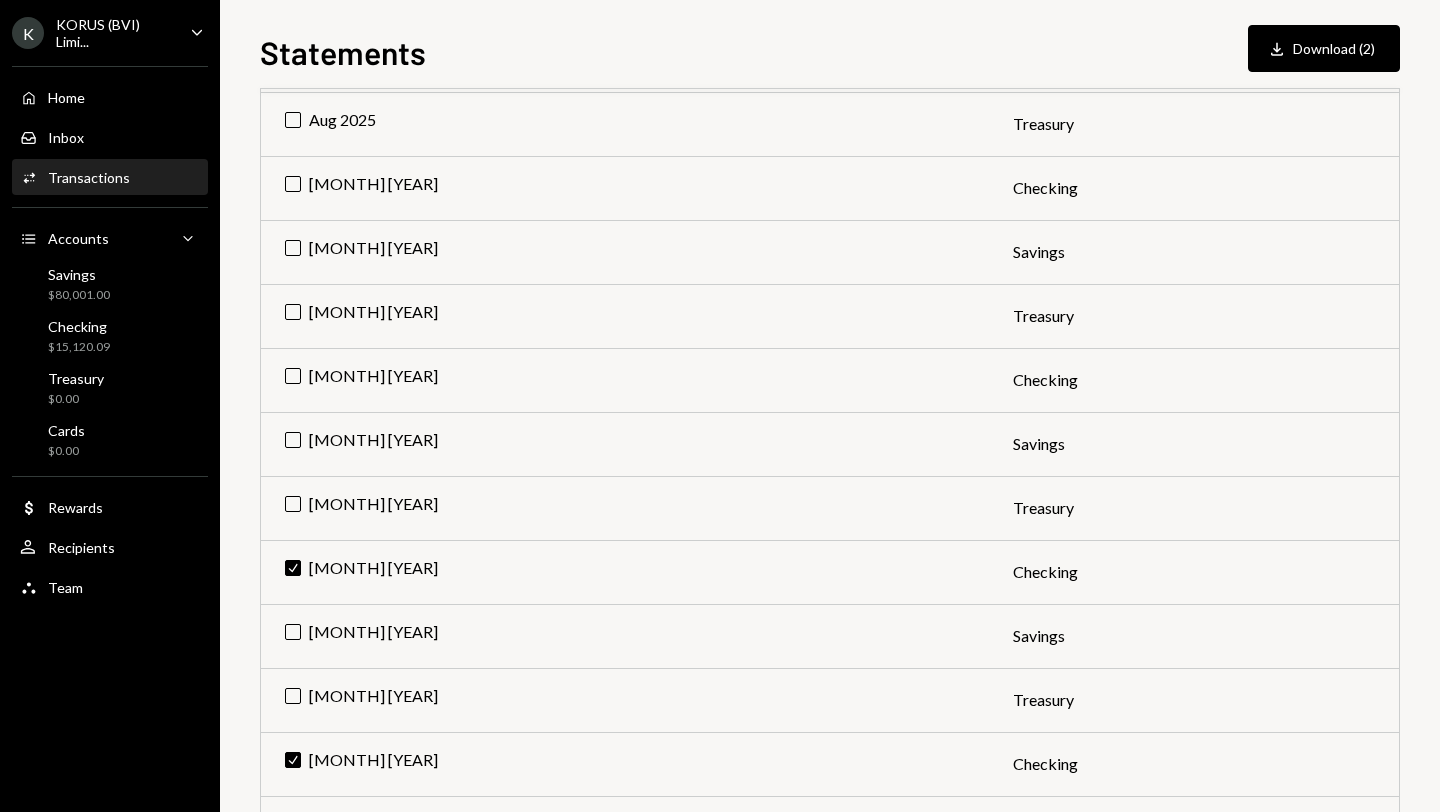 click on "Transactions" at bounding box center [89, 177] 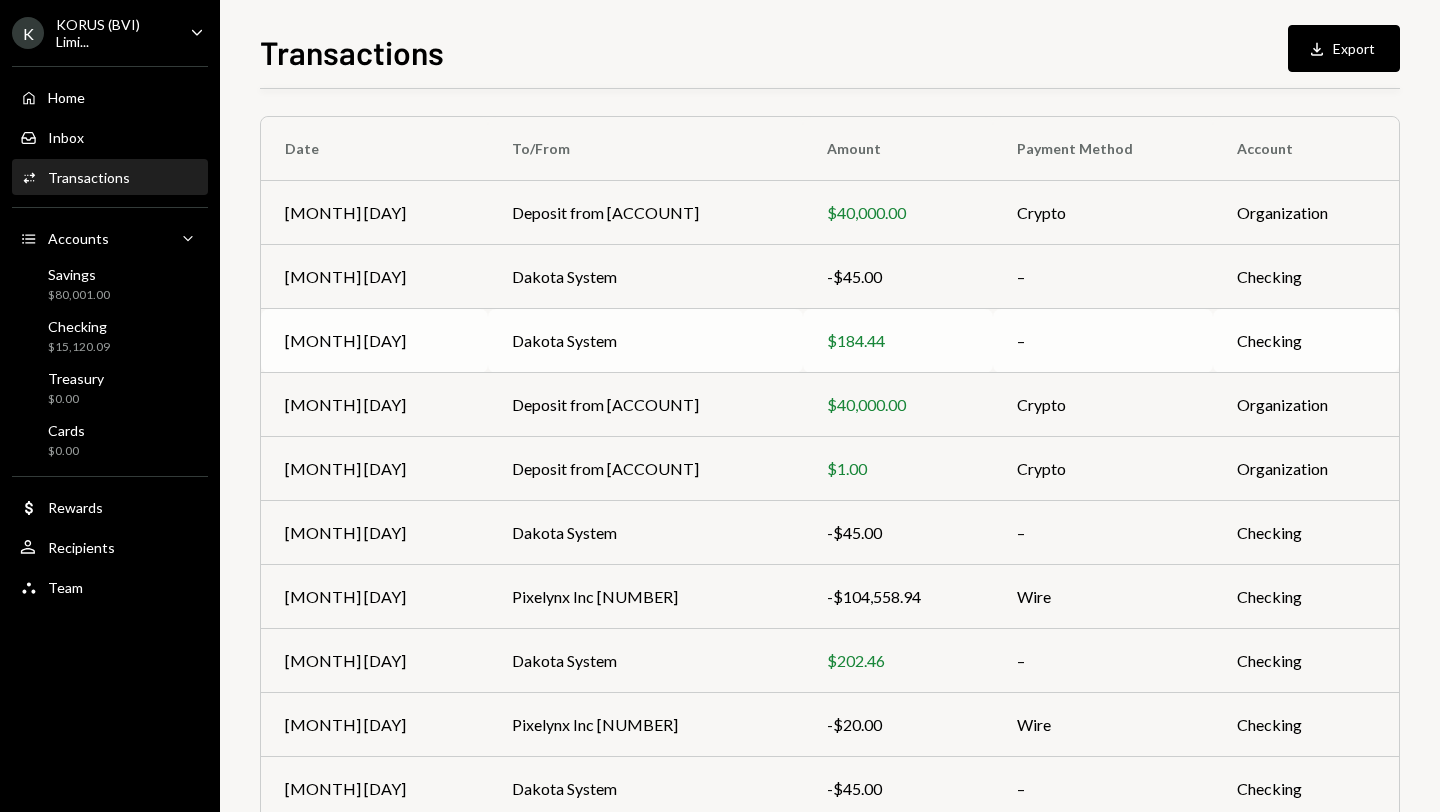 scroll, scrollTop: 232, scrollLeft: 0, axis: vertical 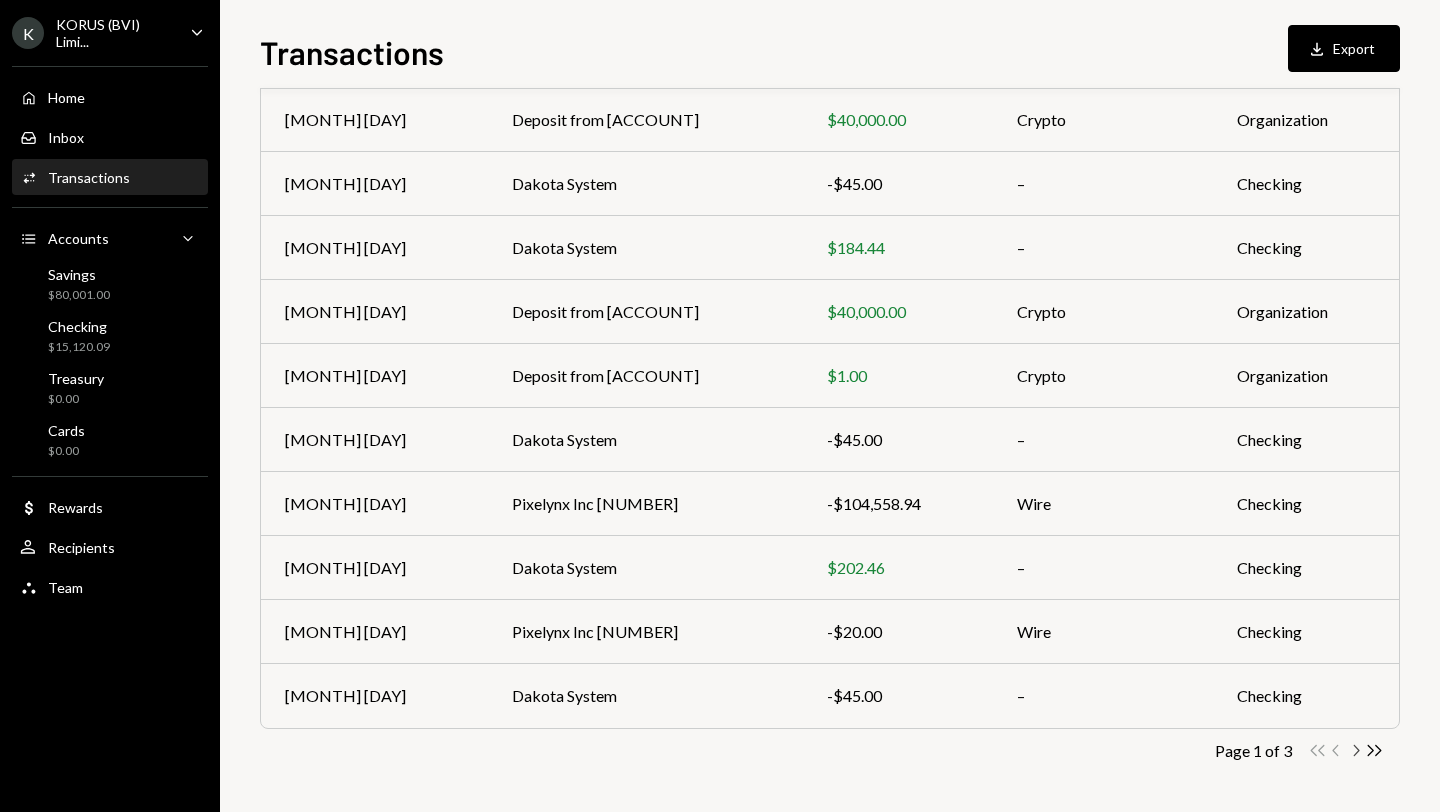 click on "Chevron Right" 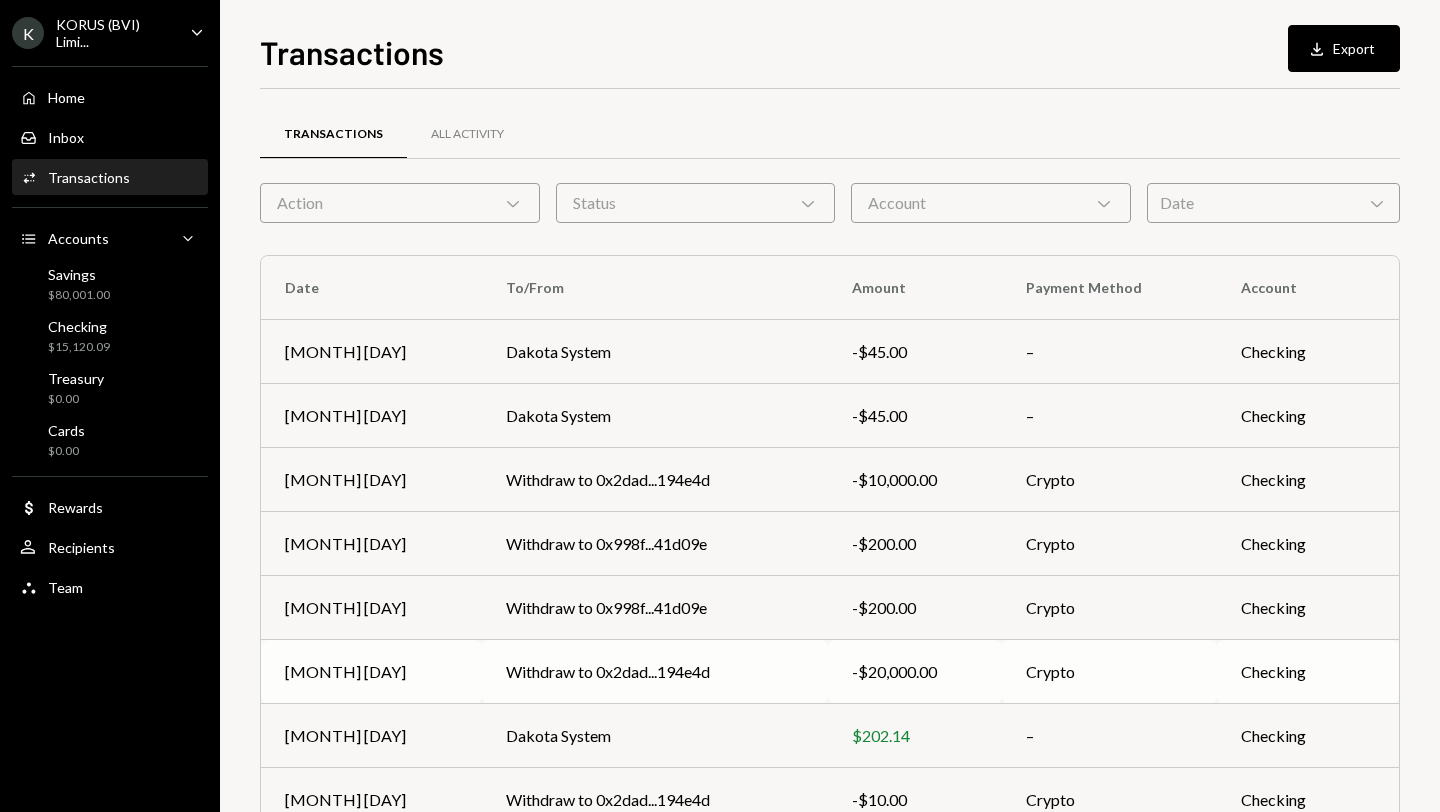 scroll, scrollTop: 232, scrollLeft: 0, axis: vertical 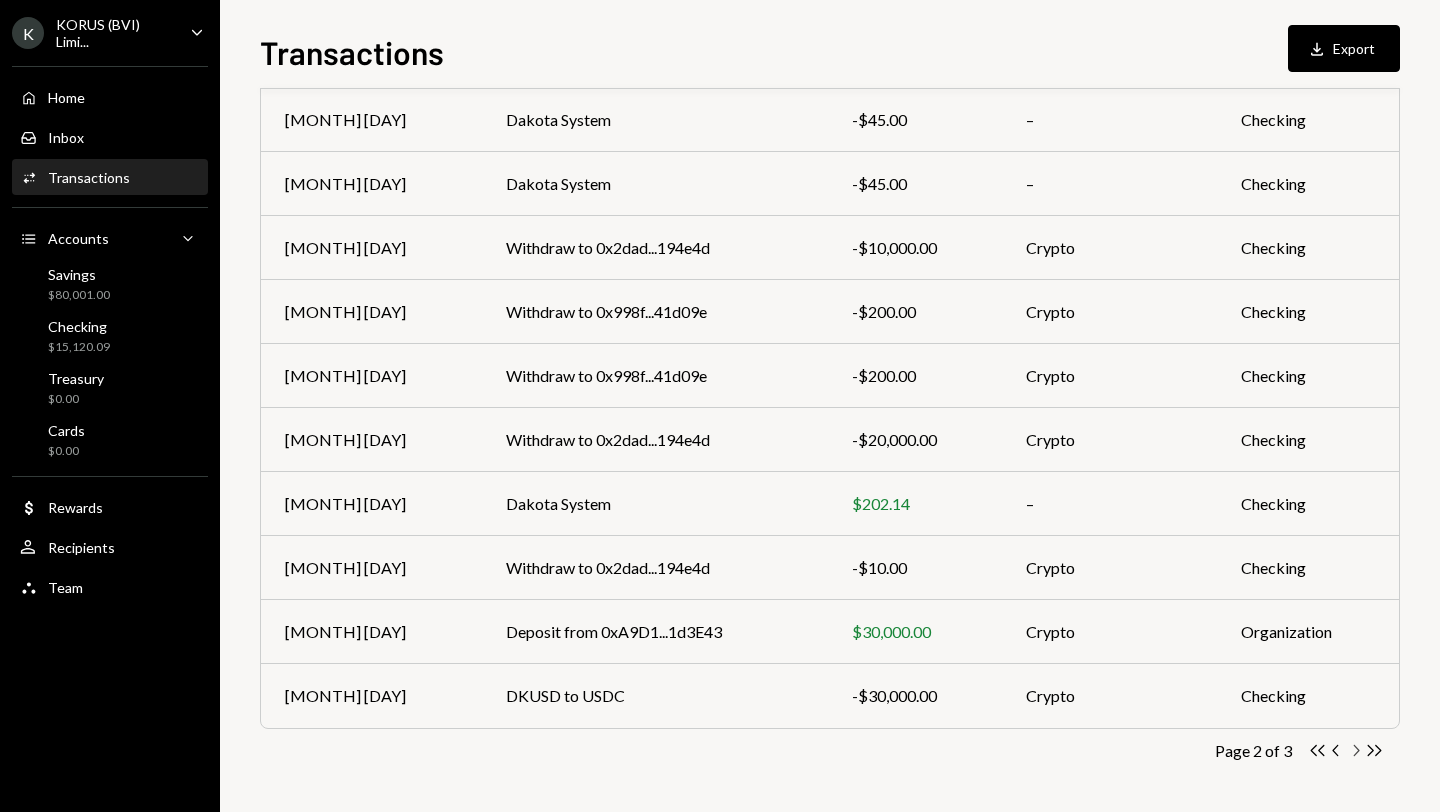 click on "Chevron Right" 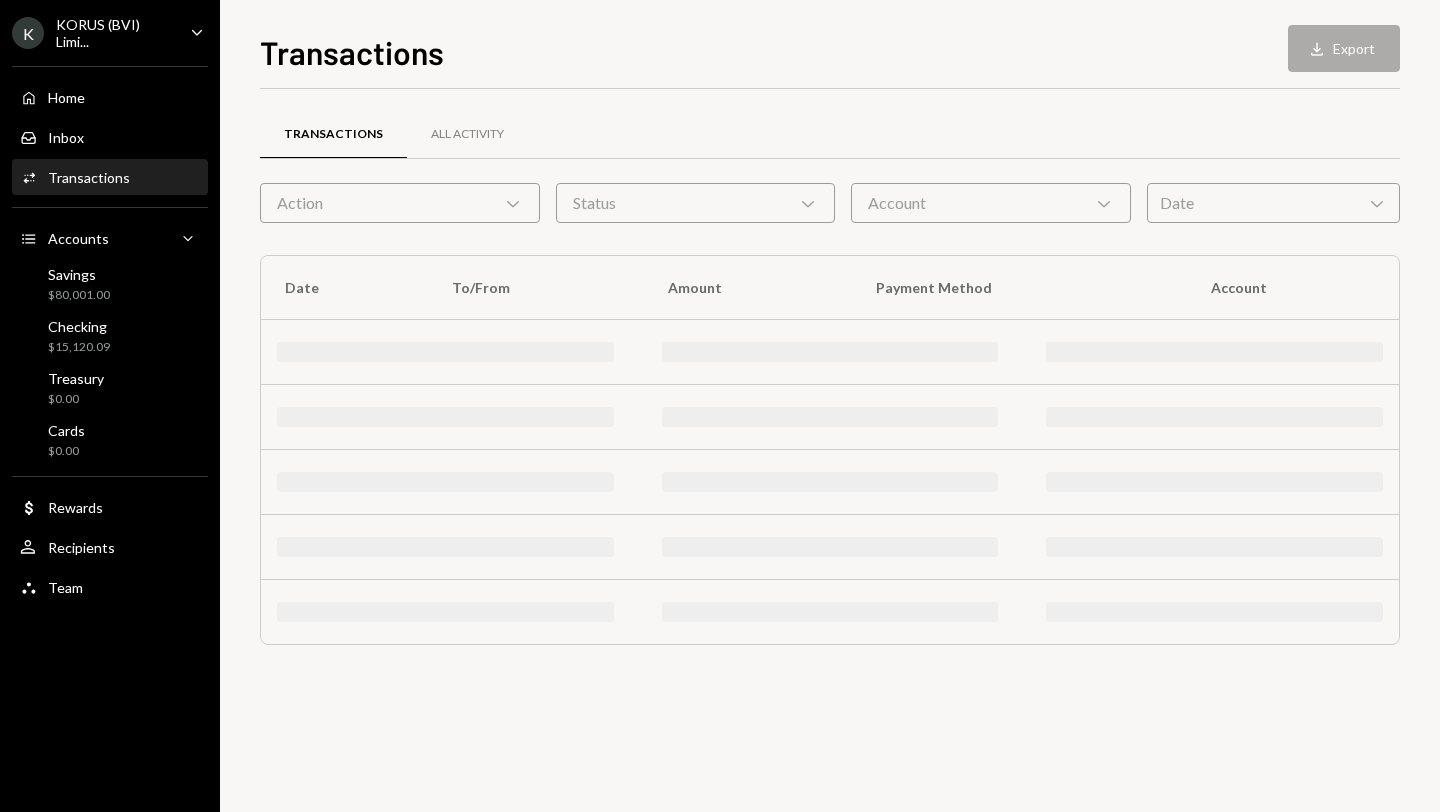 scroll, scrollTop: 0, scrollLeft: 0, axis: both 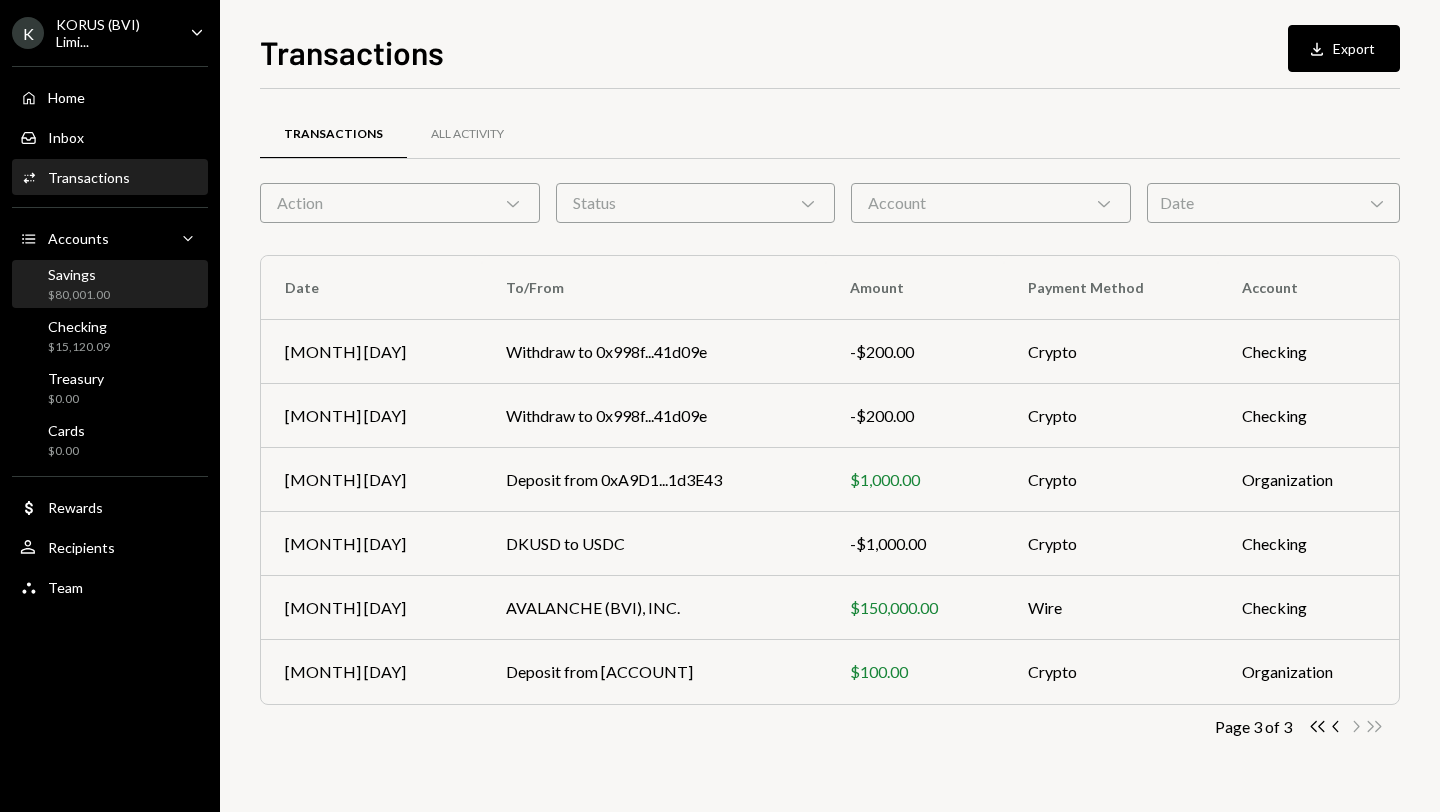 click on "Savings" at bounding box center [79, 274] 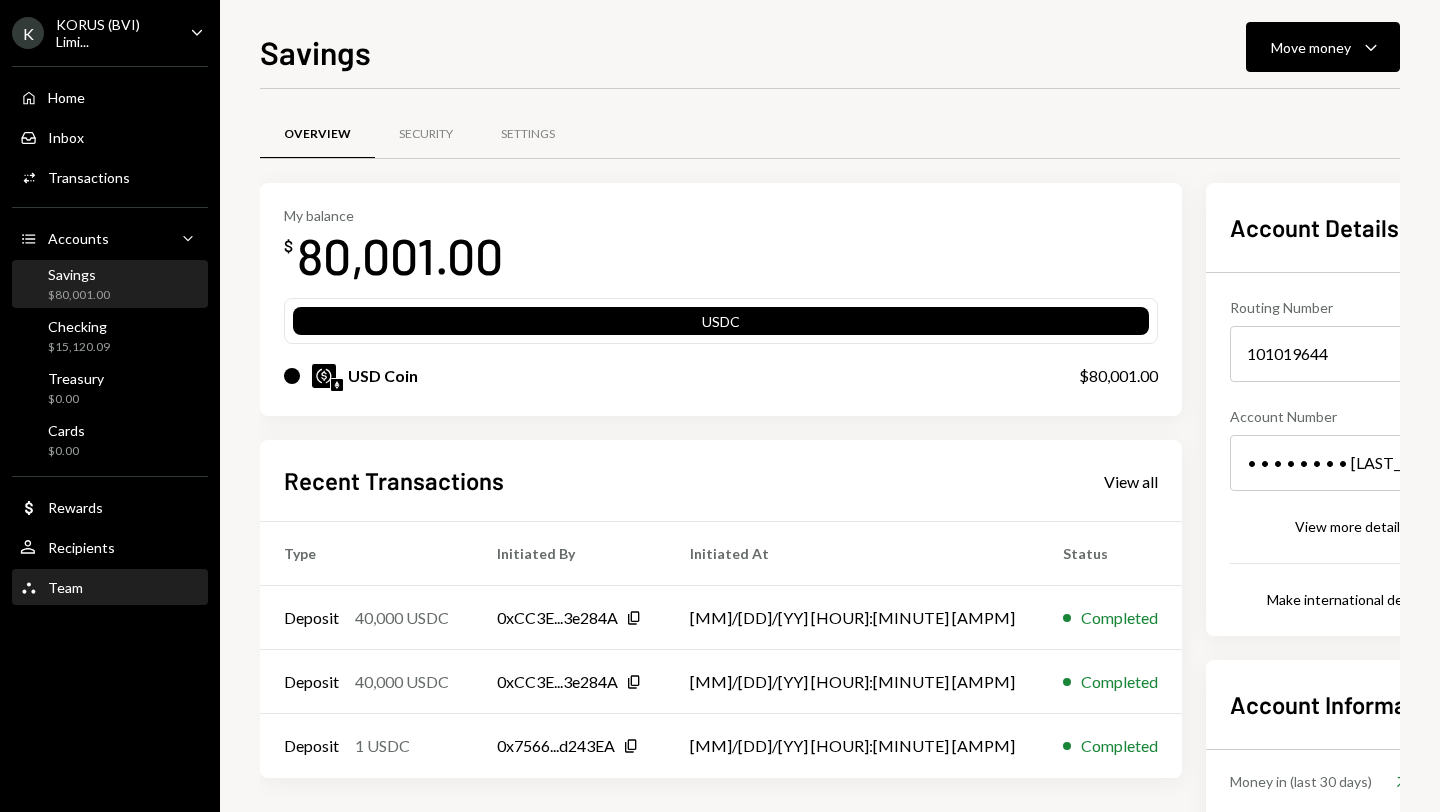 click on "Team" at bounding box center (65, 587) 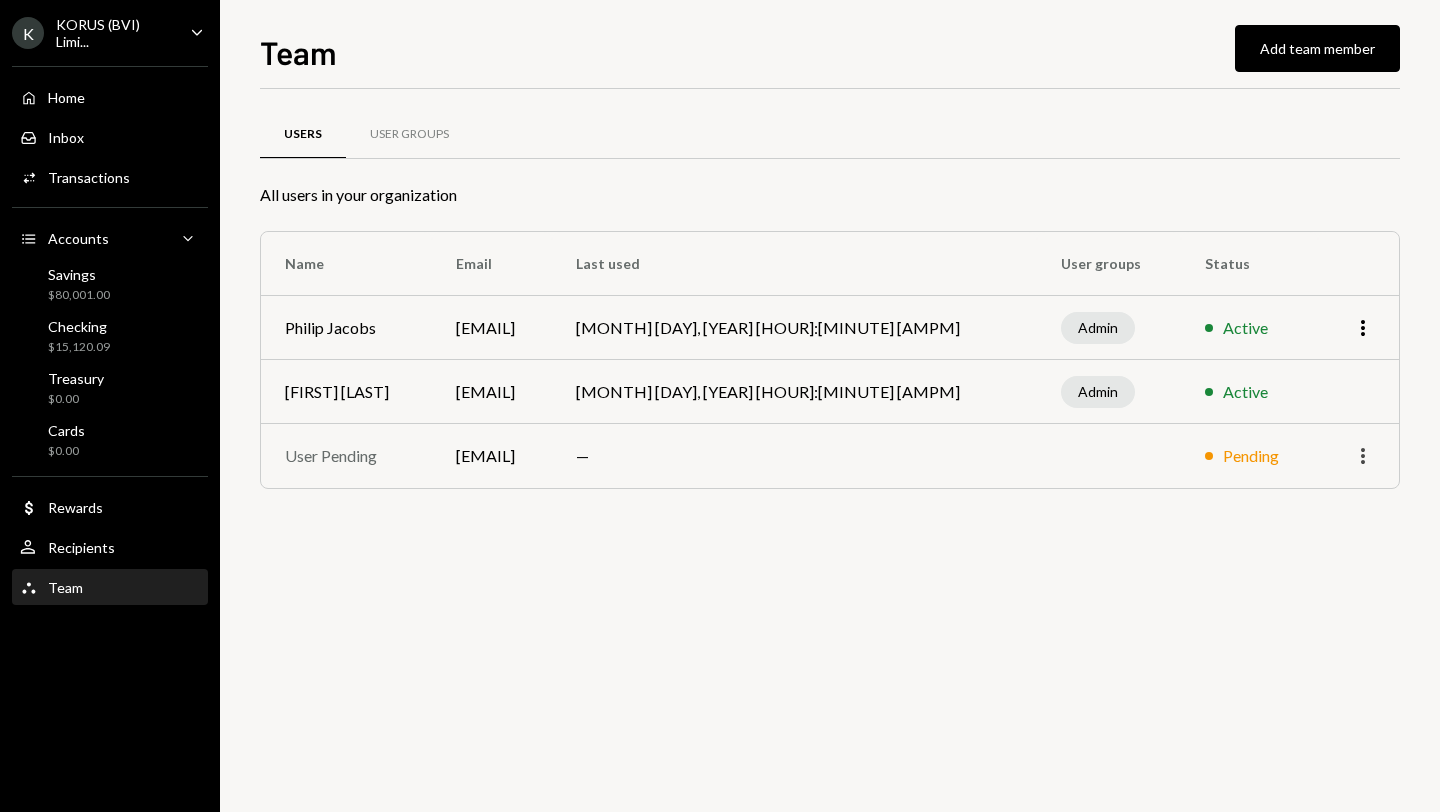 click 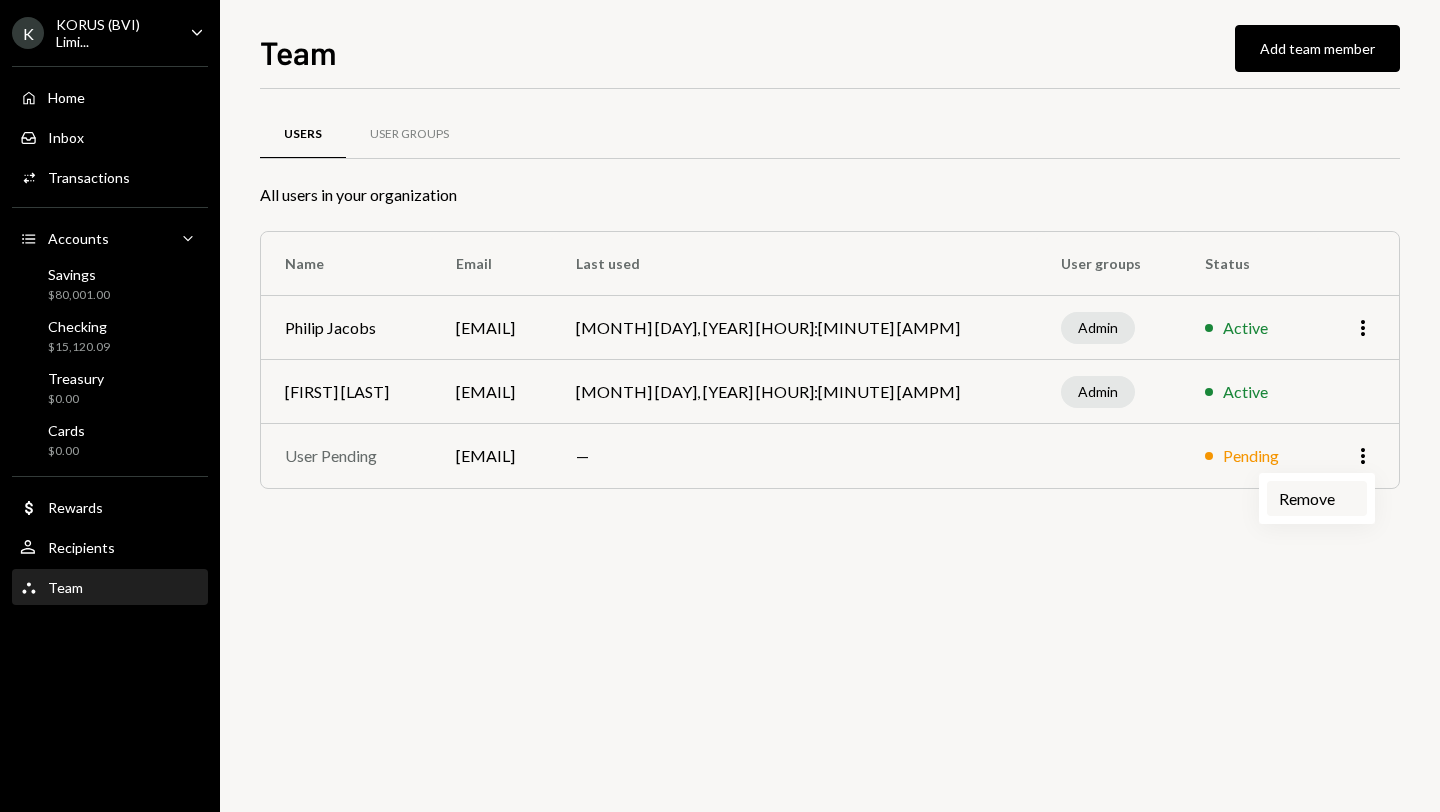click on "Remove" at bounding box center (1317, 498) 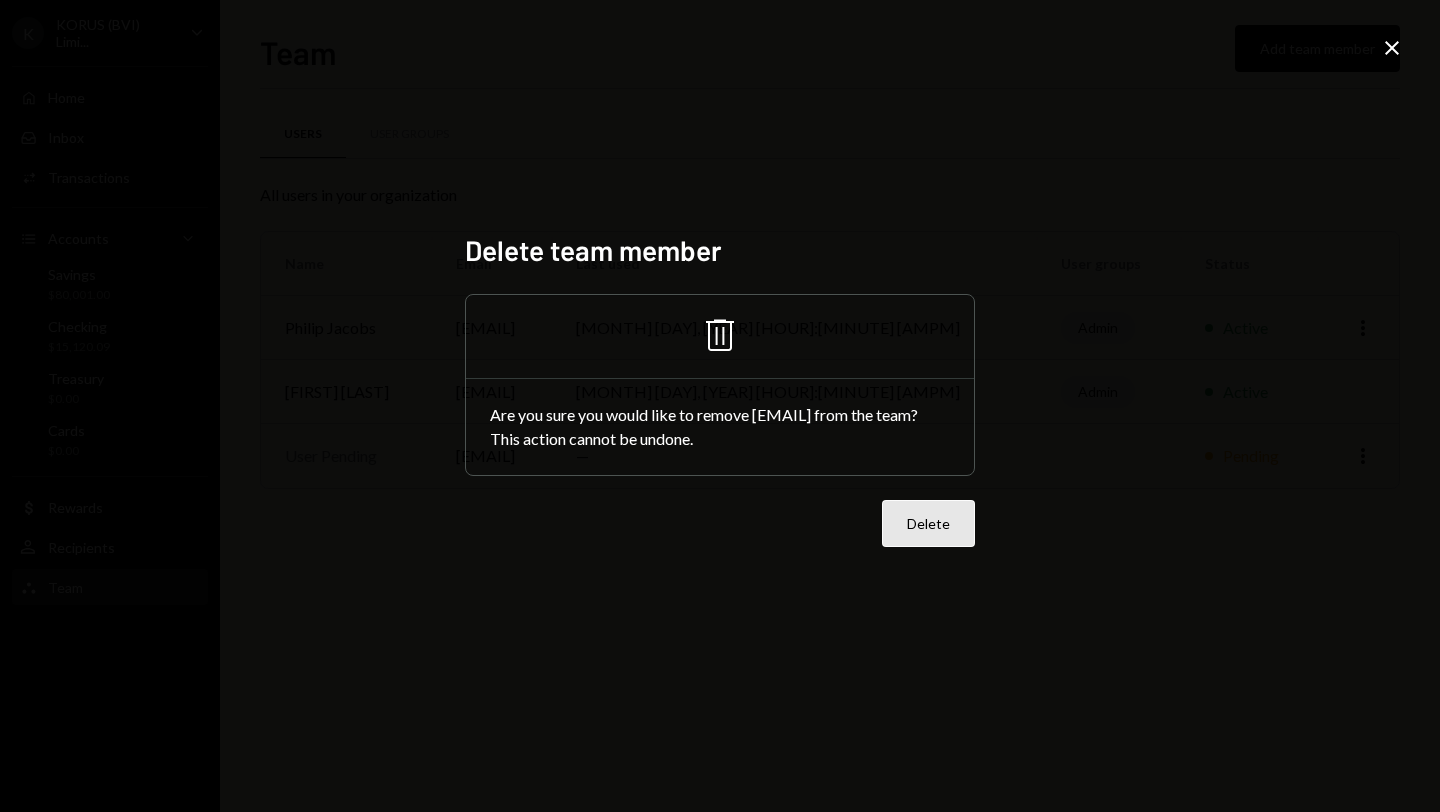 click on "Delete" at bounding box center (928, 523) 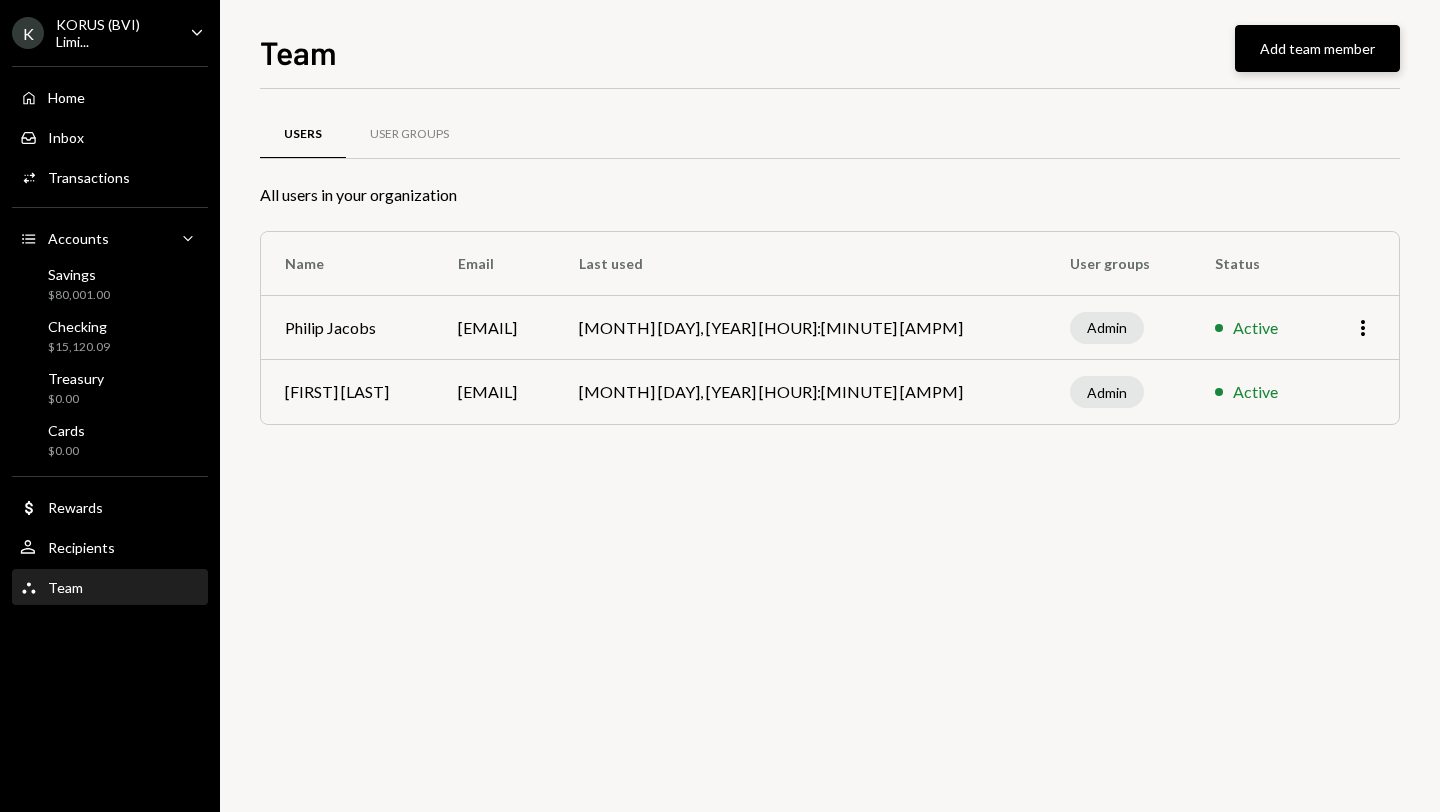 click on "Add team member" at bounding box center (1317, 48) 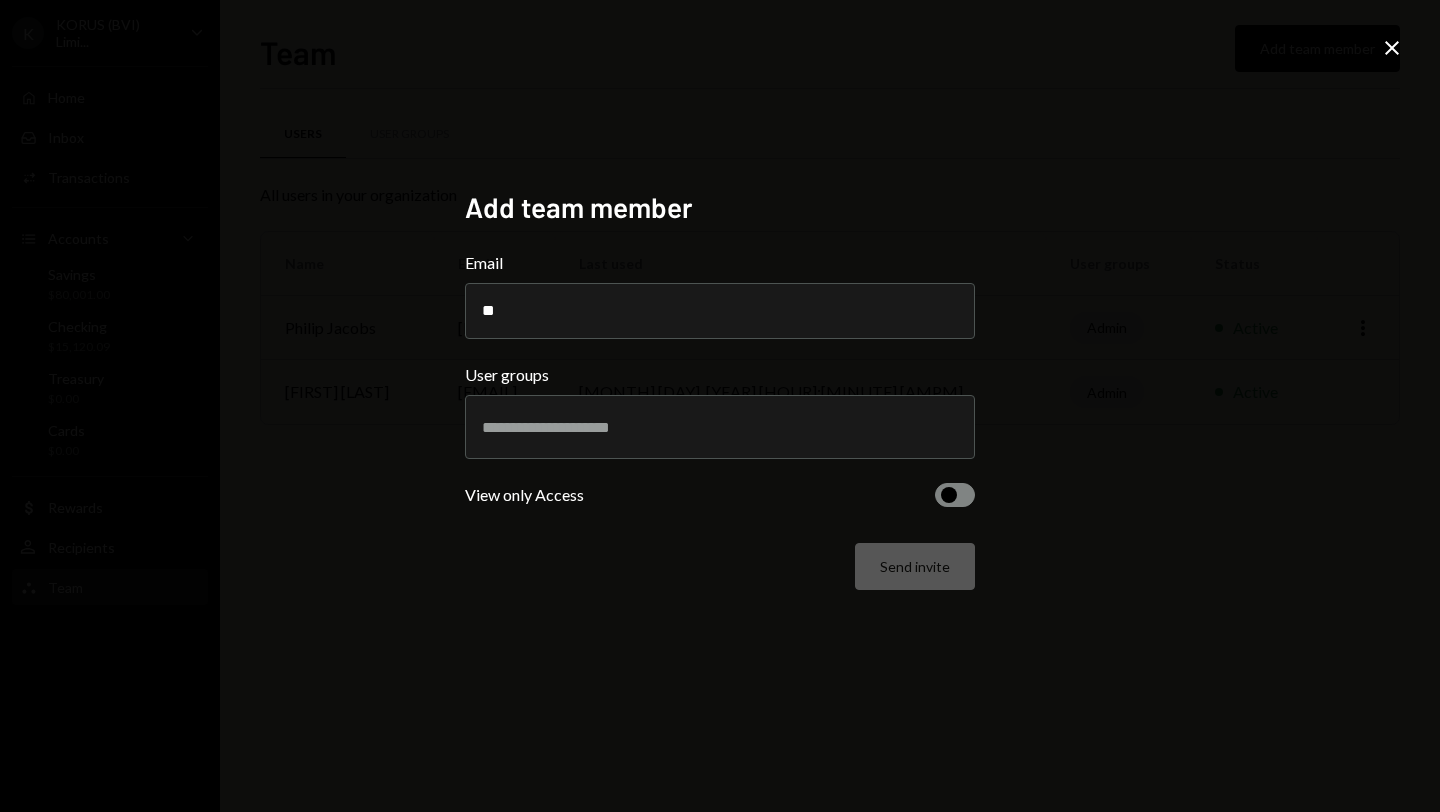 type on "*" 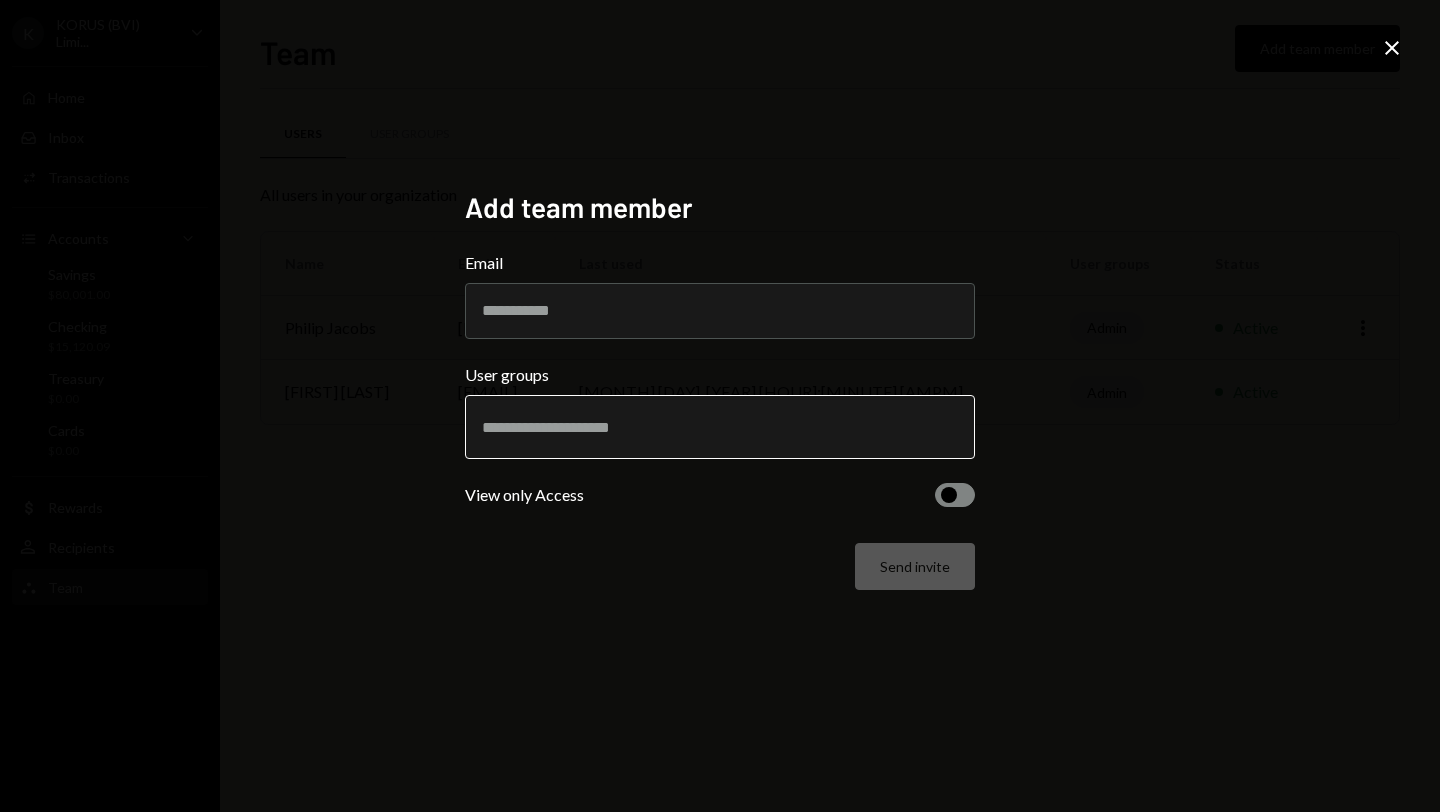 click at bounding box center (720, 427) 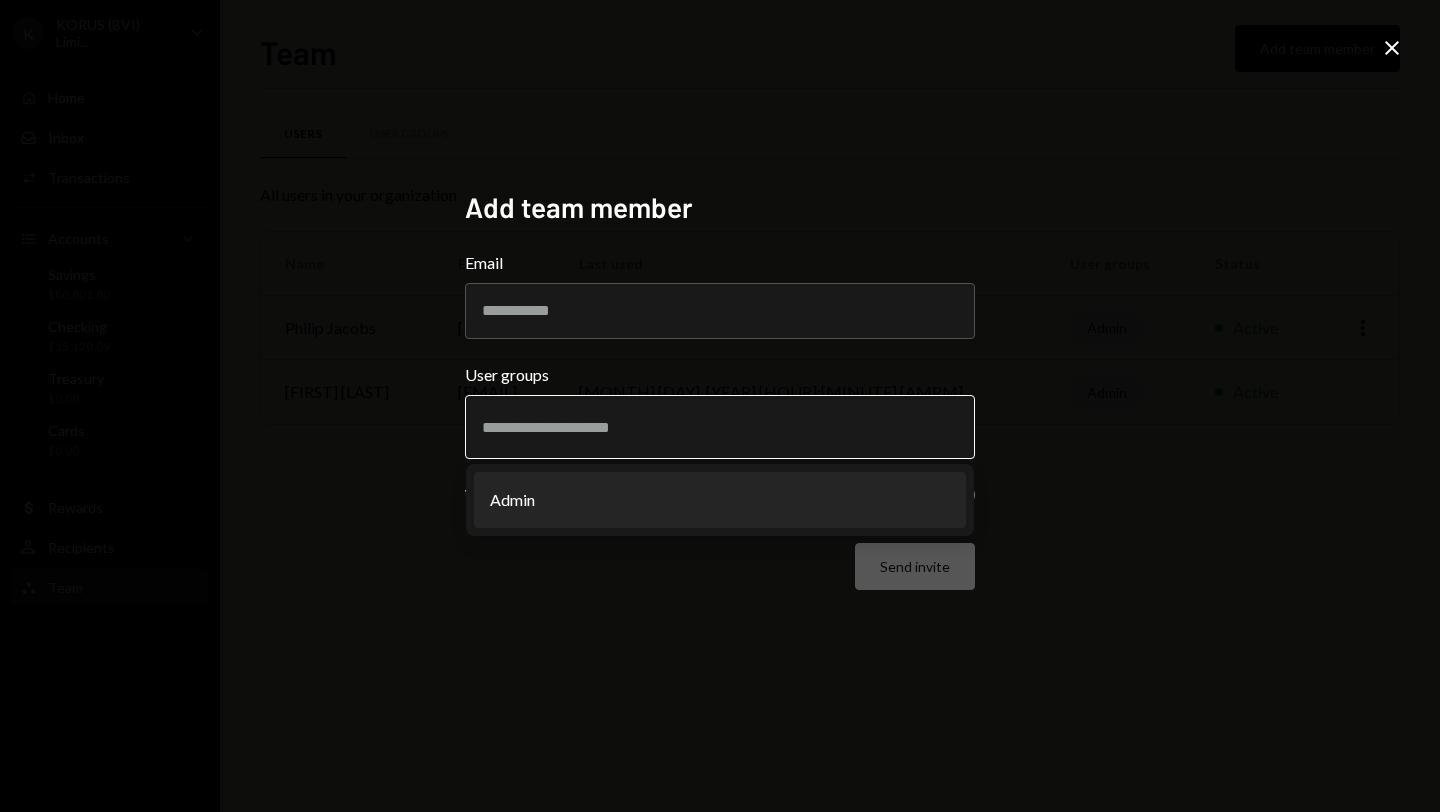 click on "Admin" at bounding box center (720, 500) 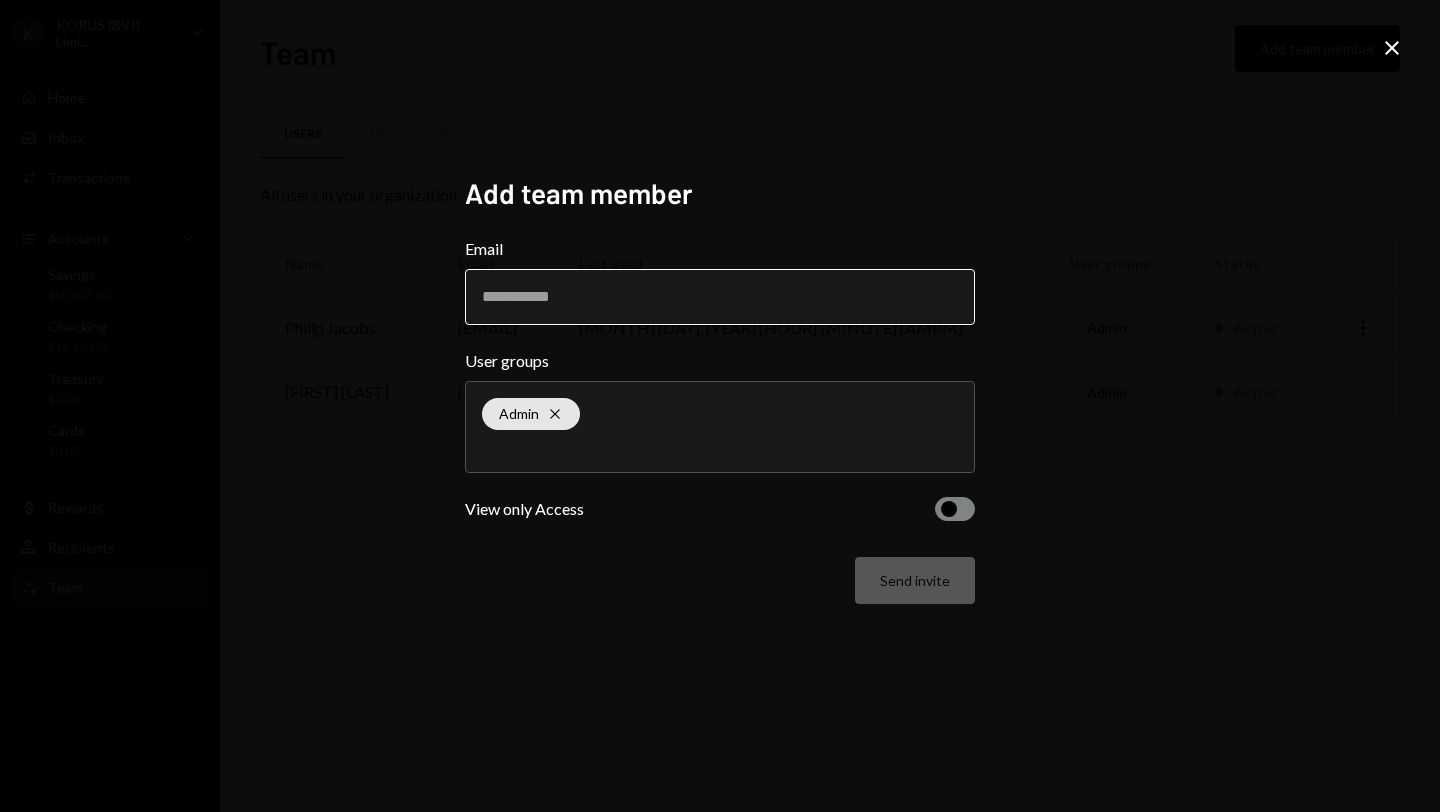 click on "Email" at bounding box center [720, 297] 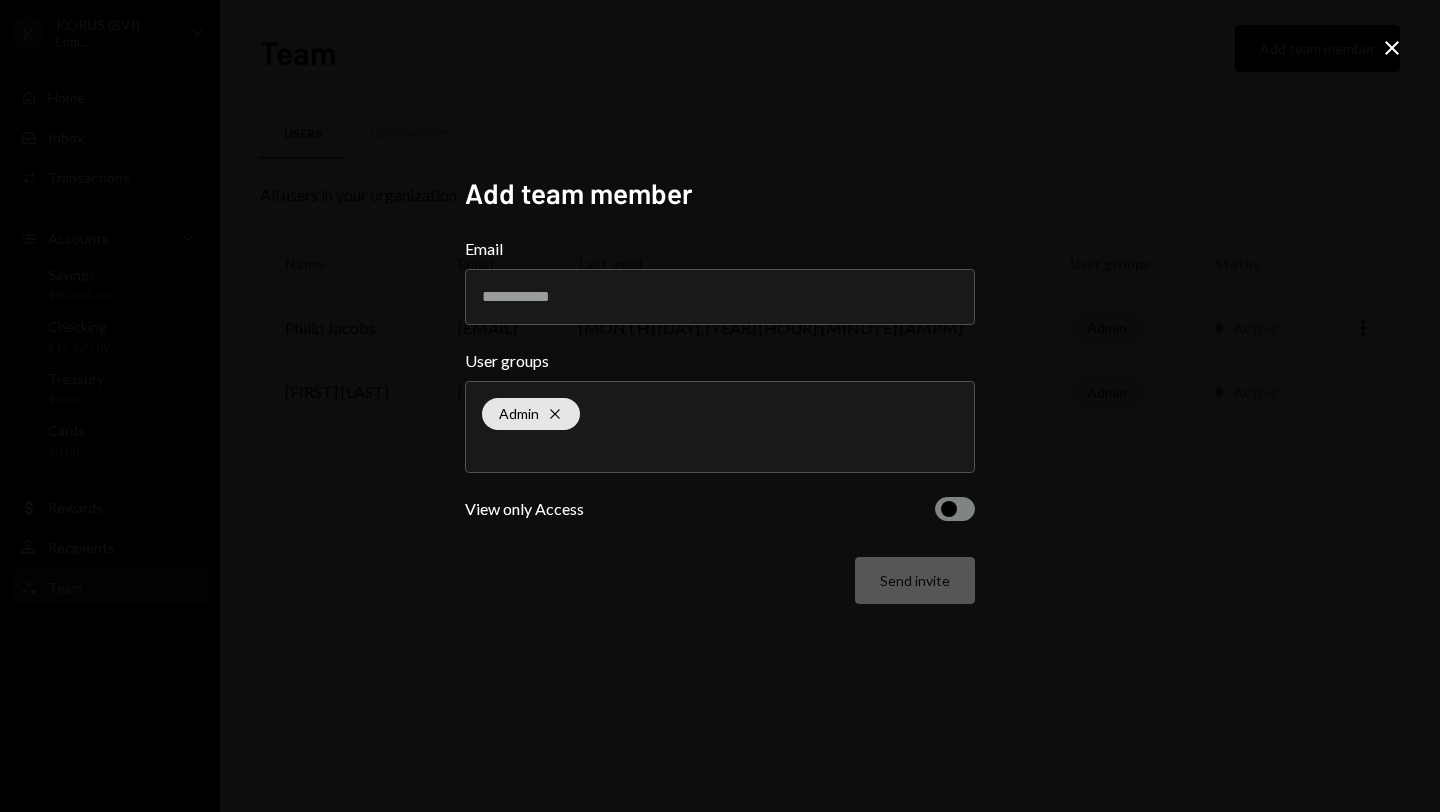 paste on "**********" 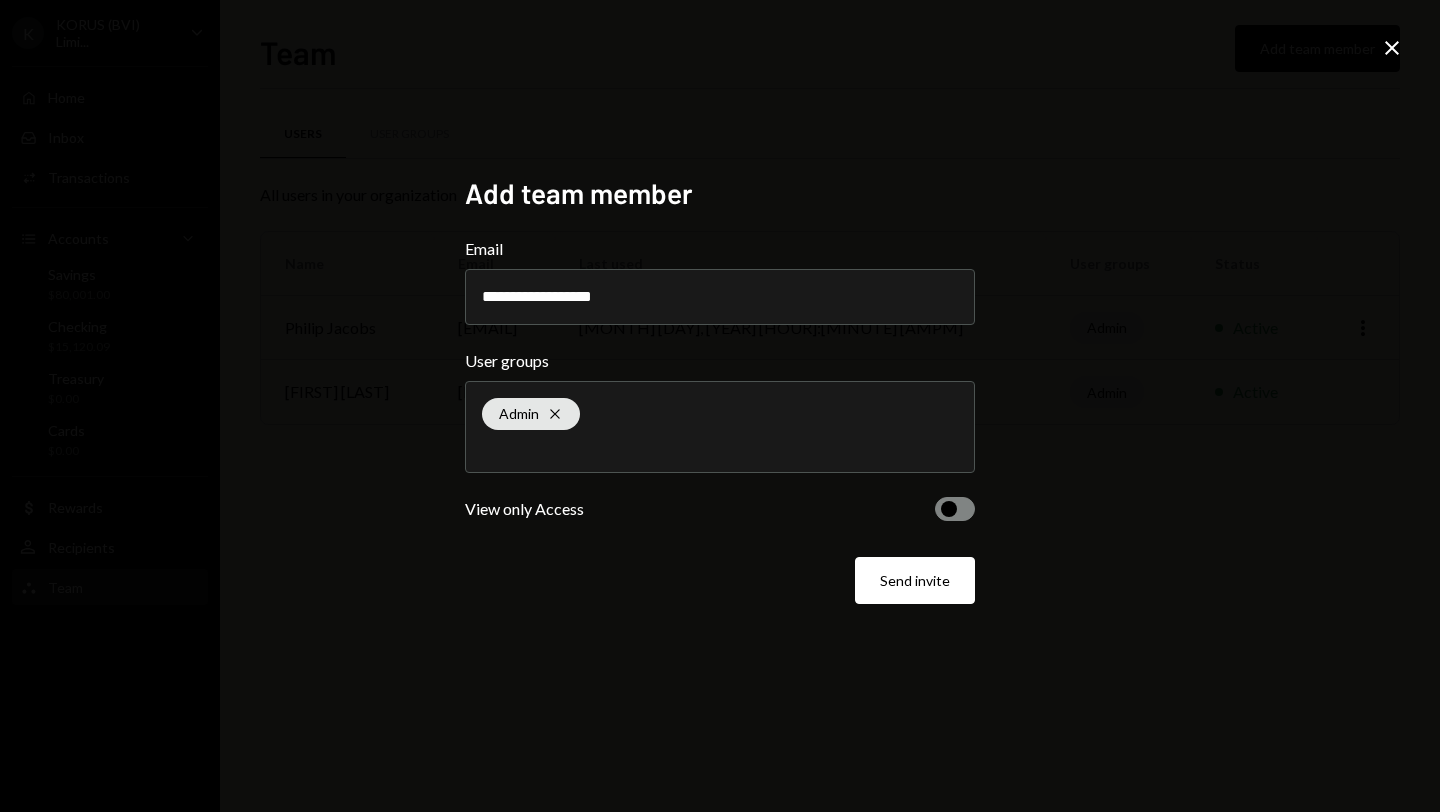 type on "**********" 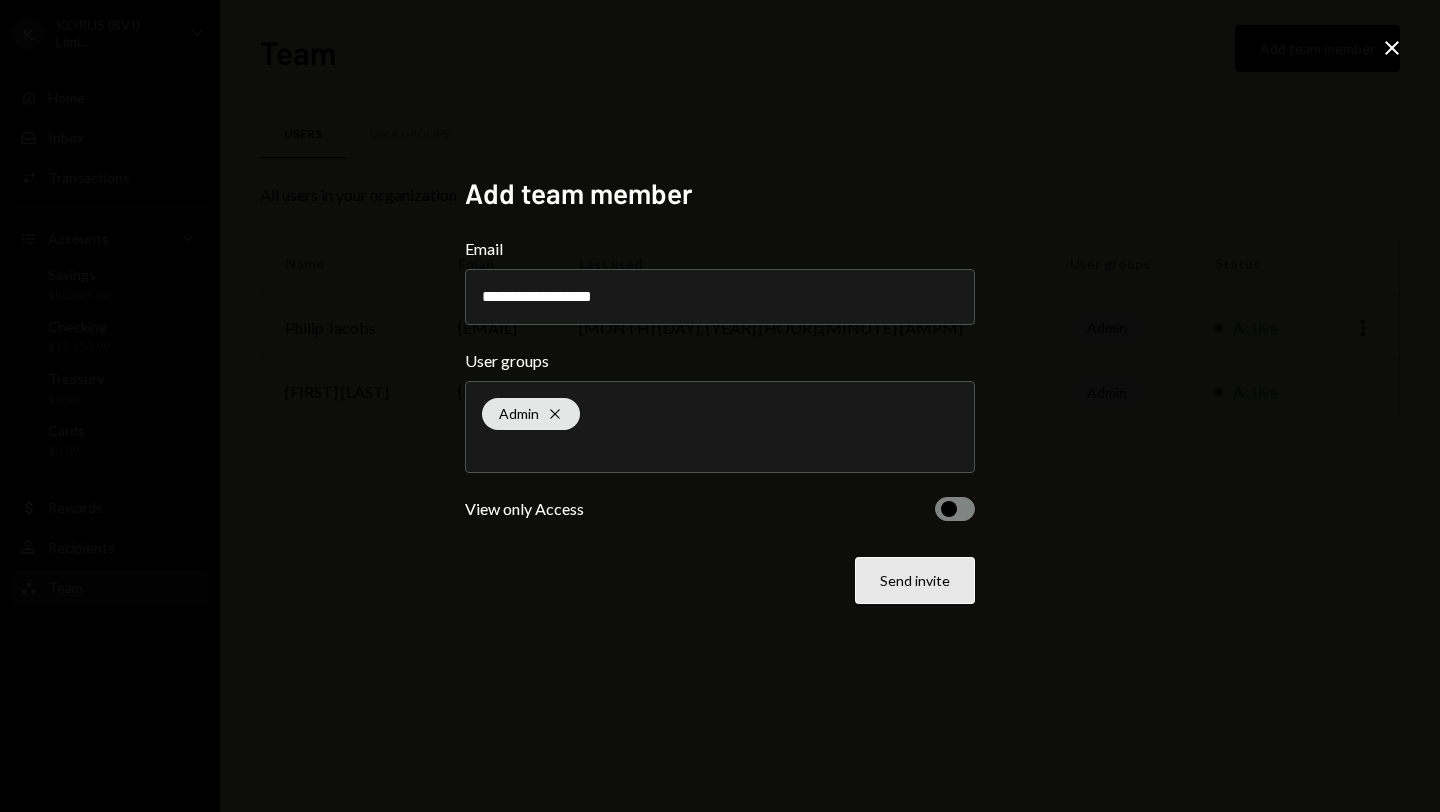 click on "Send invite" at bounding box center (915, 580) 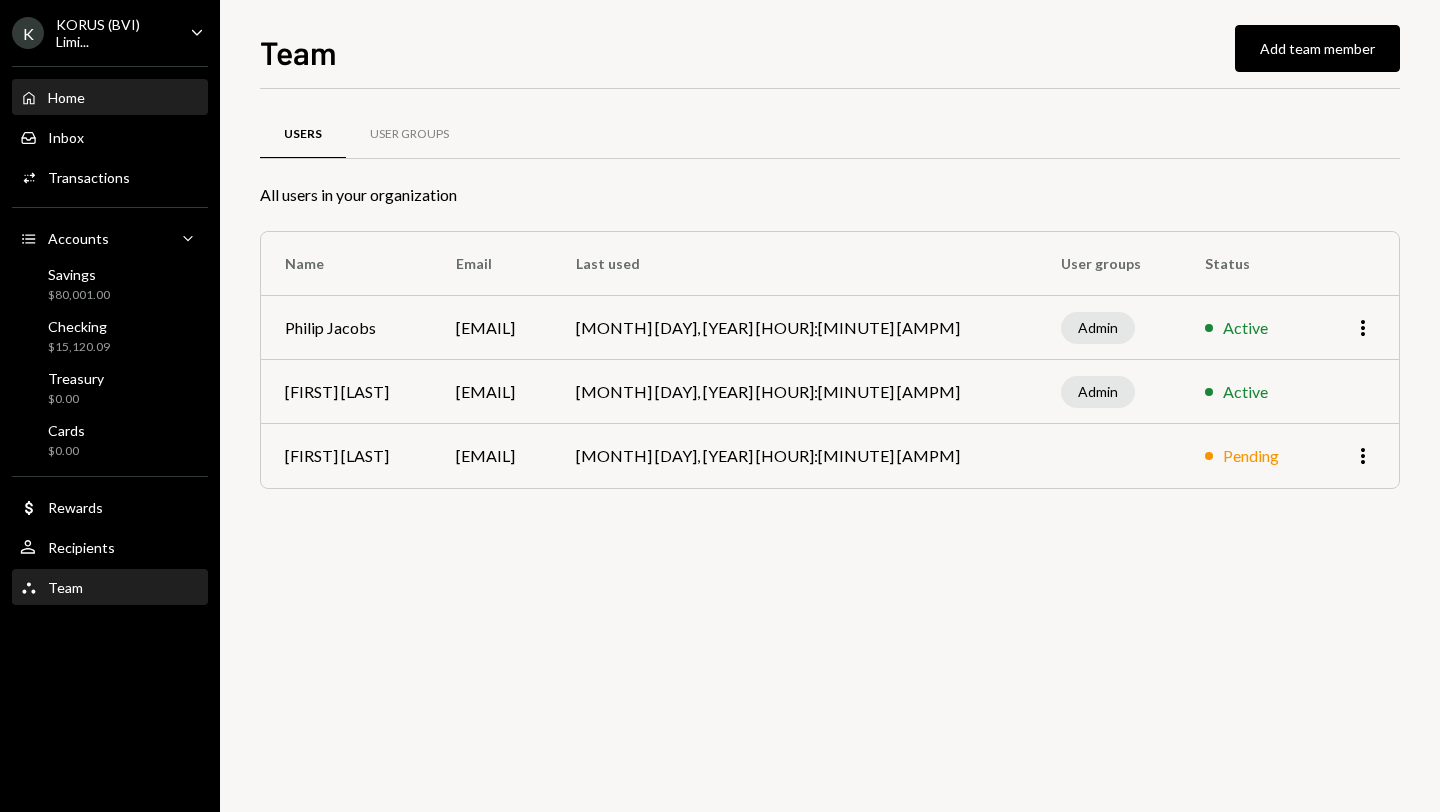 click on "Home Home" at bounding box center [110, 98] 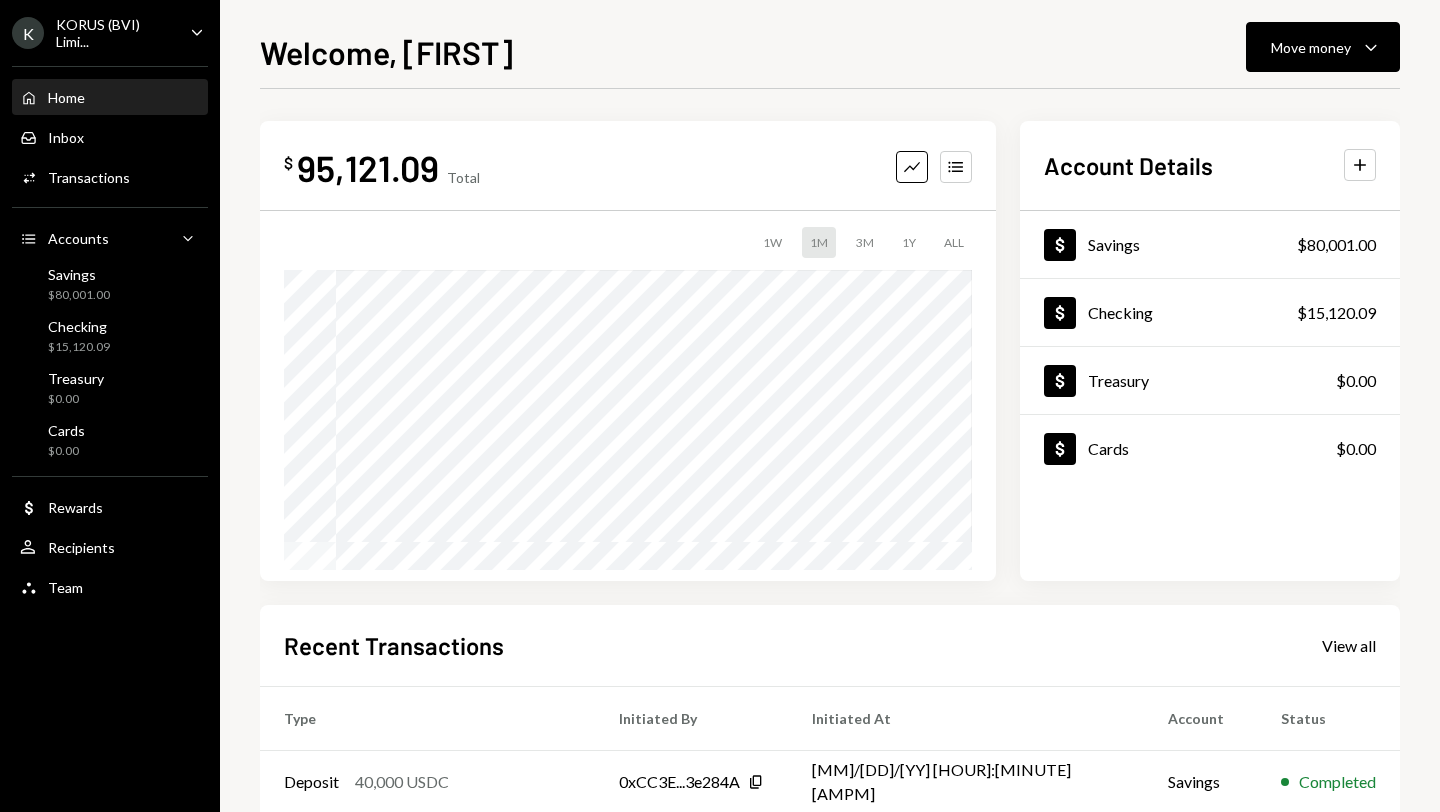 click on "KORUS (BVI) Limi..." at bounding box center (115, 33) 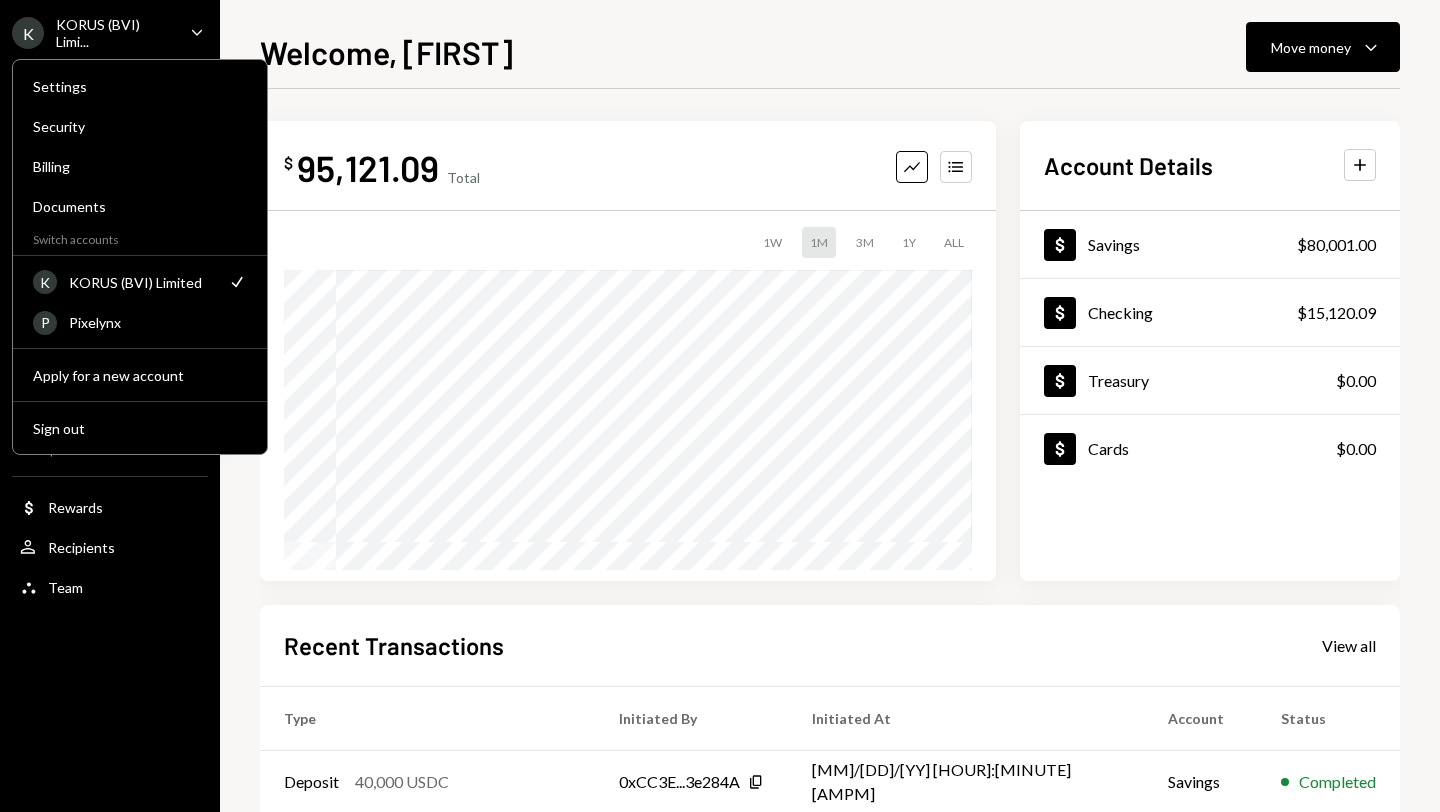 click on "$ 95,121.09 Total Graph Accounts" at bounding box center (628, 167) 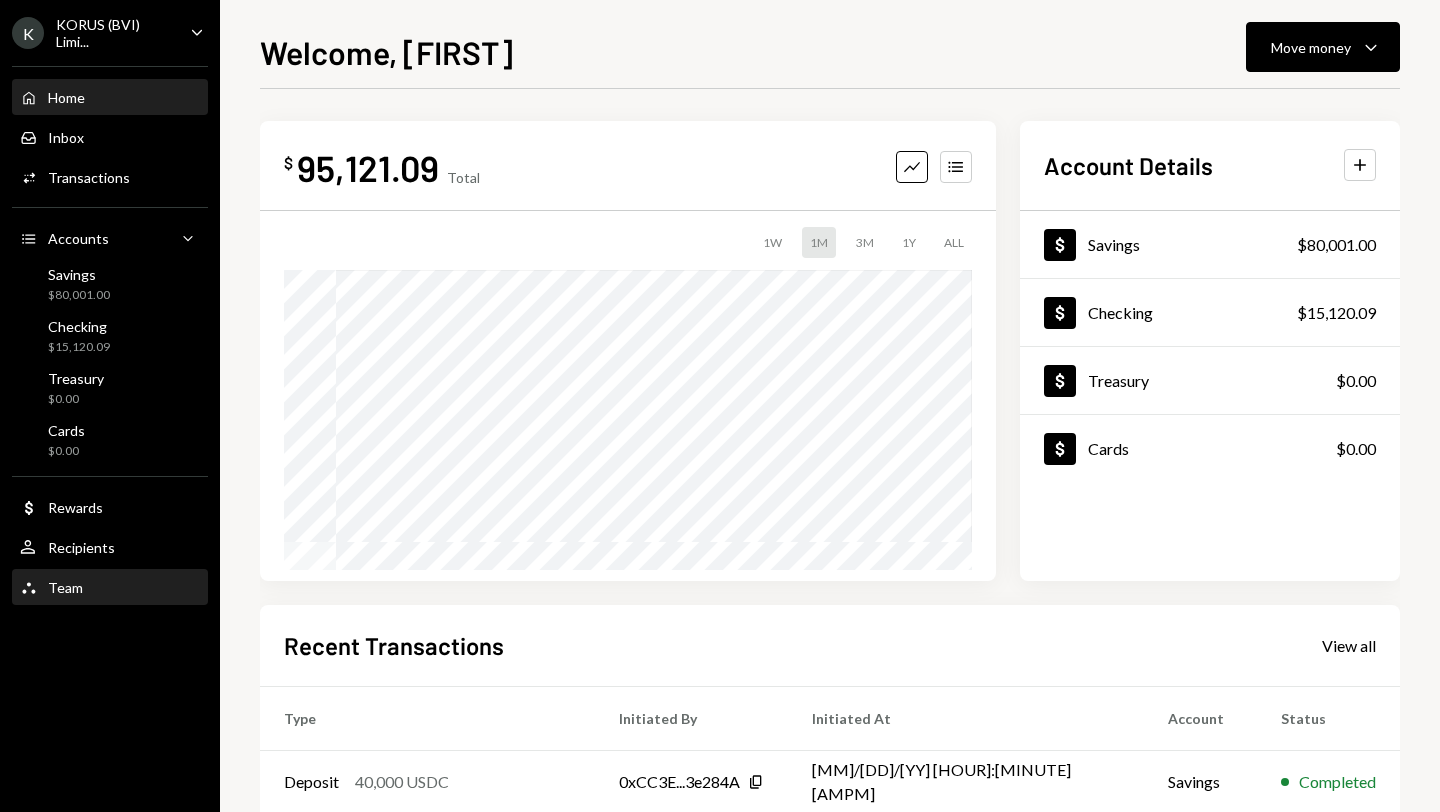 click on "Team Team" at bounding box center (110, 588) 